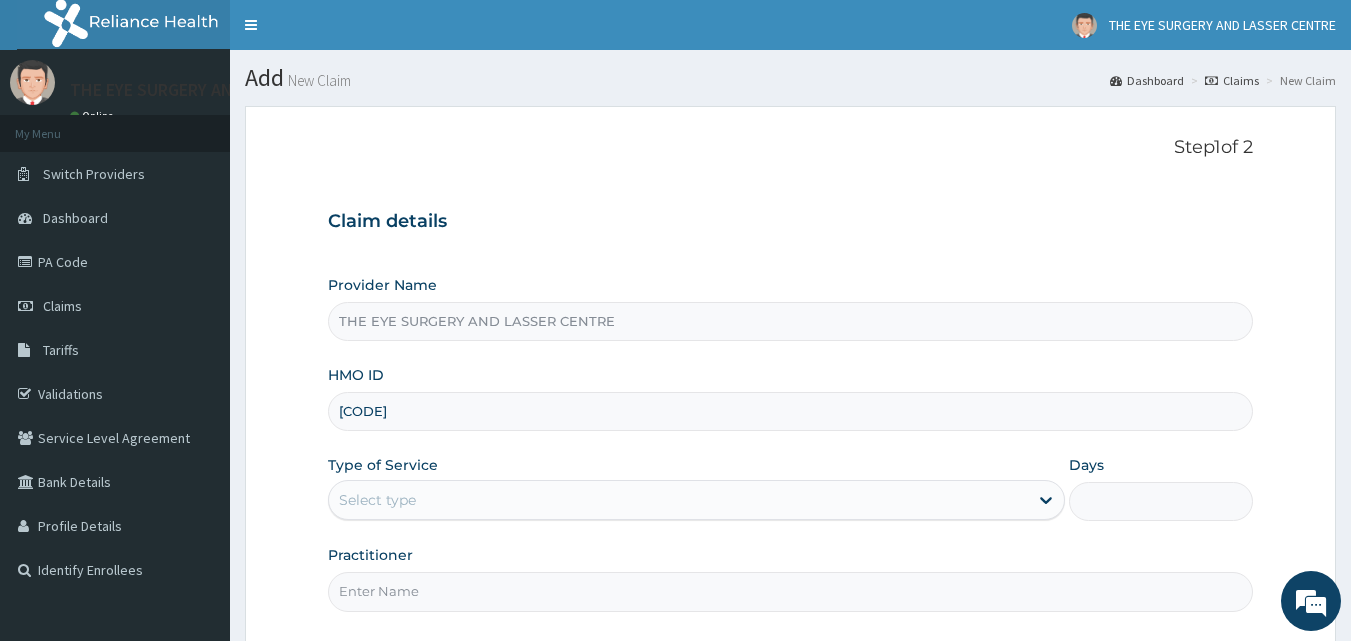 scroll, scrollTop: 0, scrollLeft: 0, axis: both 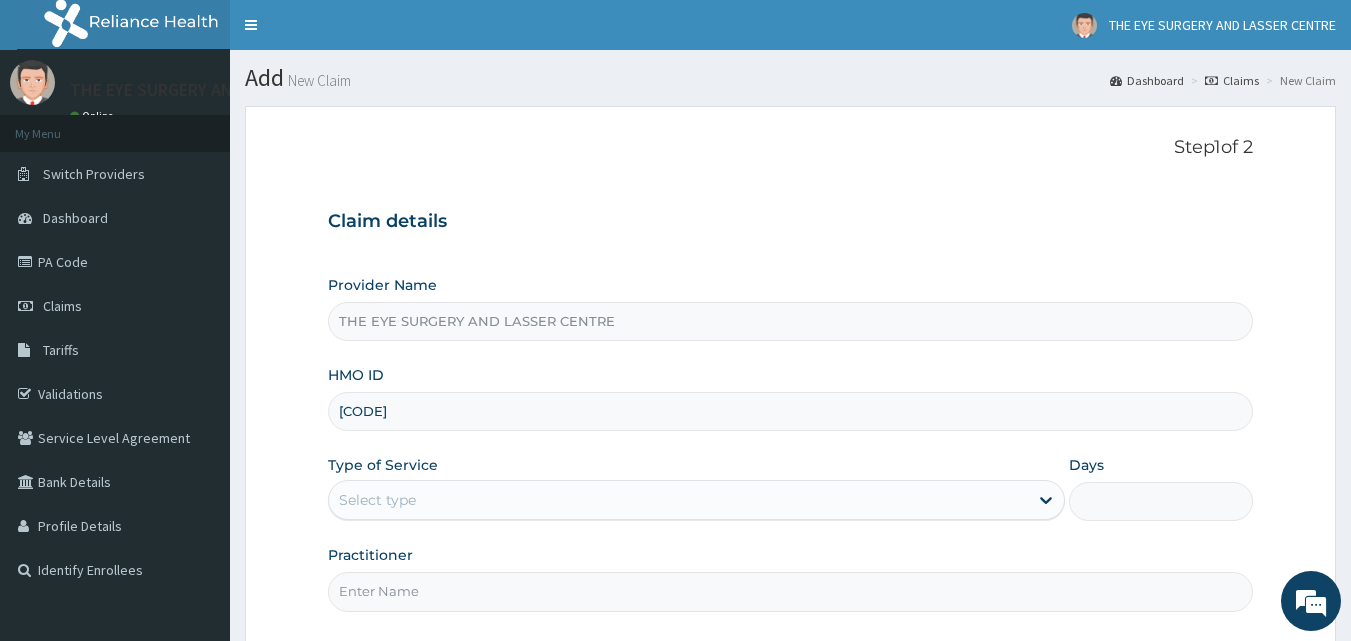 type on "[CODE]" 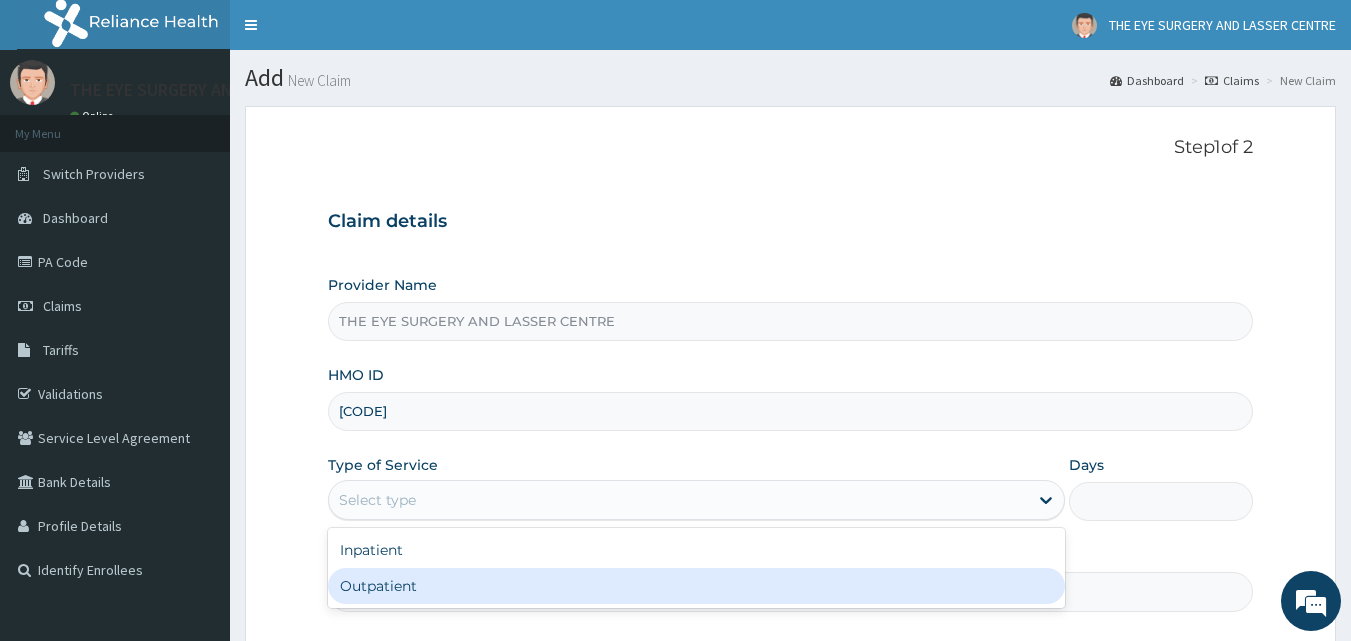 click on "Outpatient" at bounding box center [696, 586] 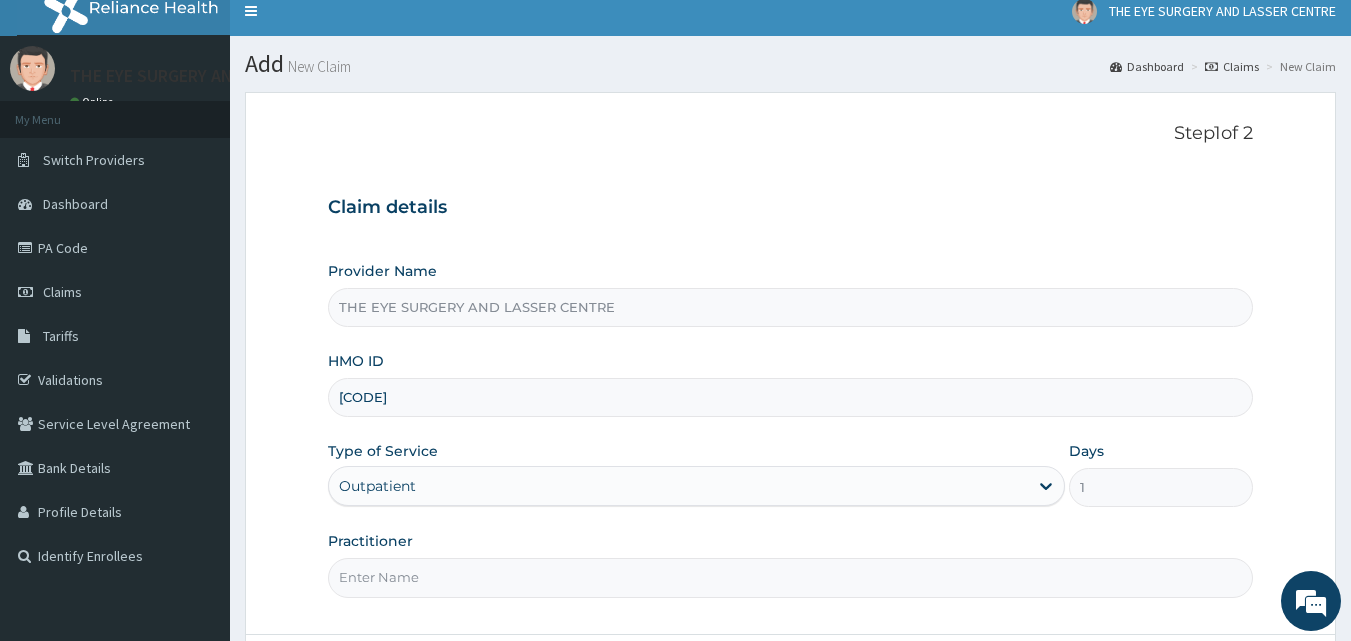 scroll, scrollTop: 187, scrollLeft: 0, axis: vertical 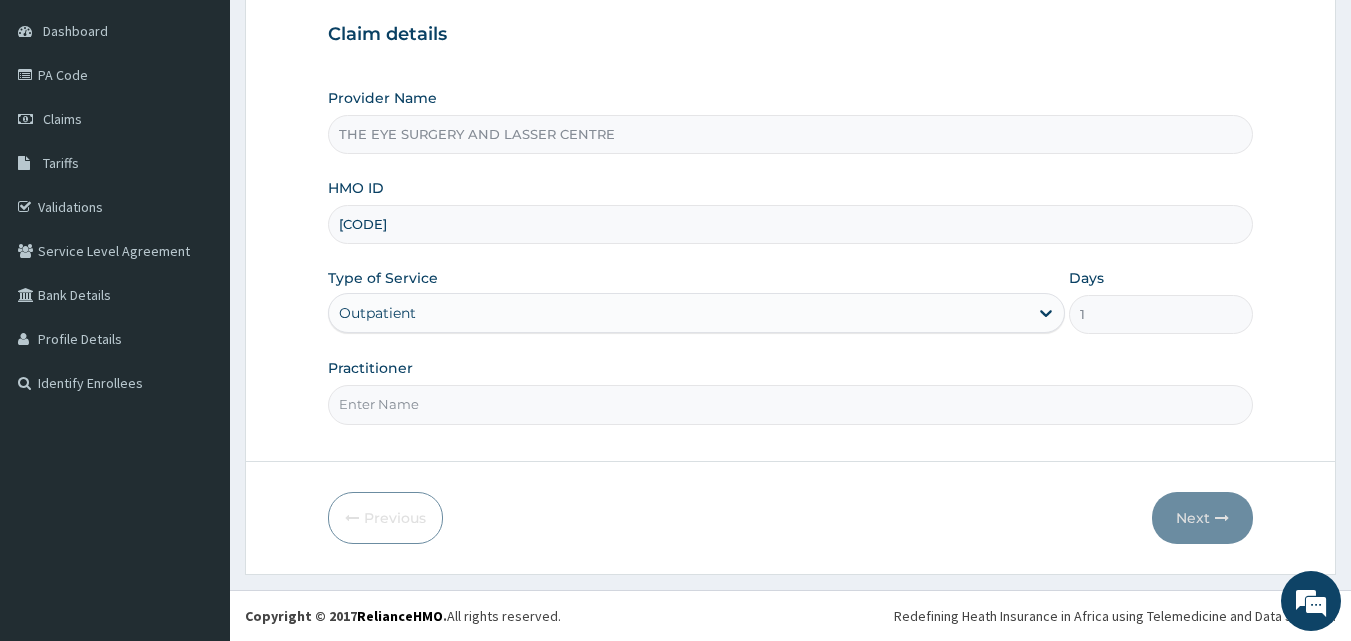 click on "Practitioner" at bounding box center [791, 404] 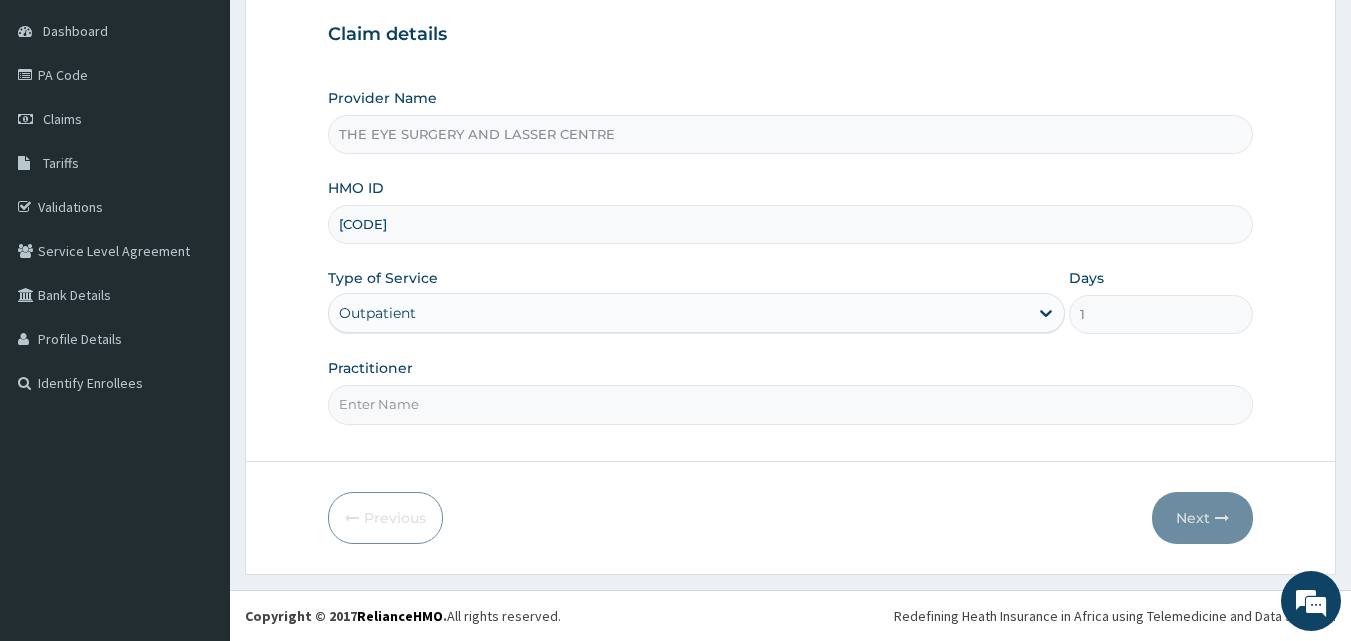 type on "[DR] [LASTNAME]" 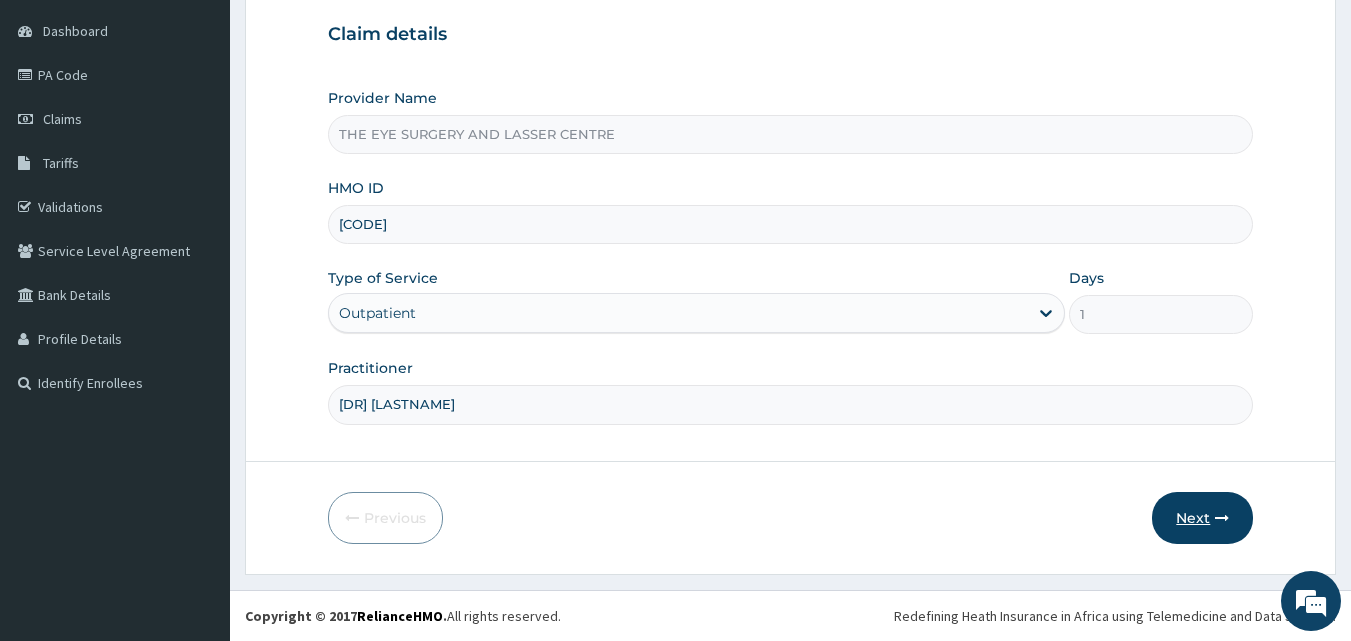 click on "Next" at bounding box center (1202, 518) 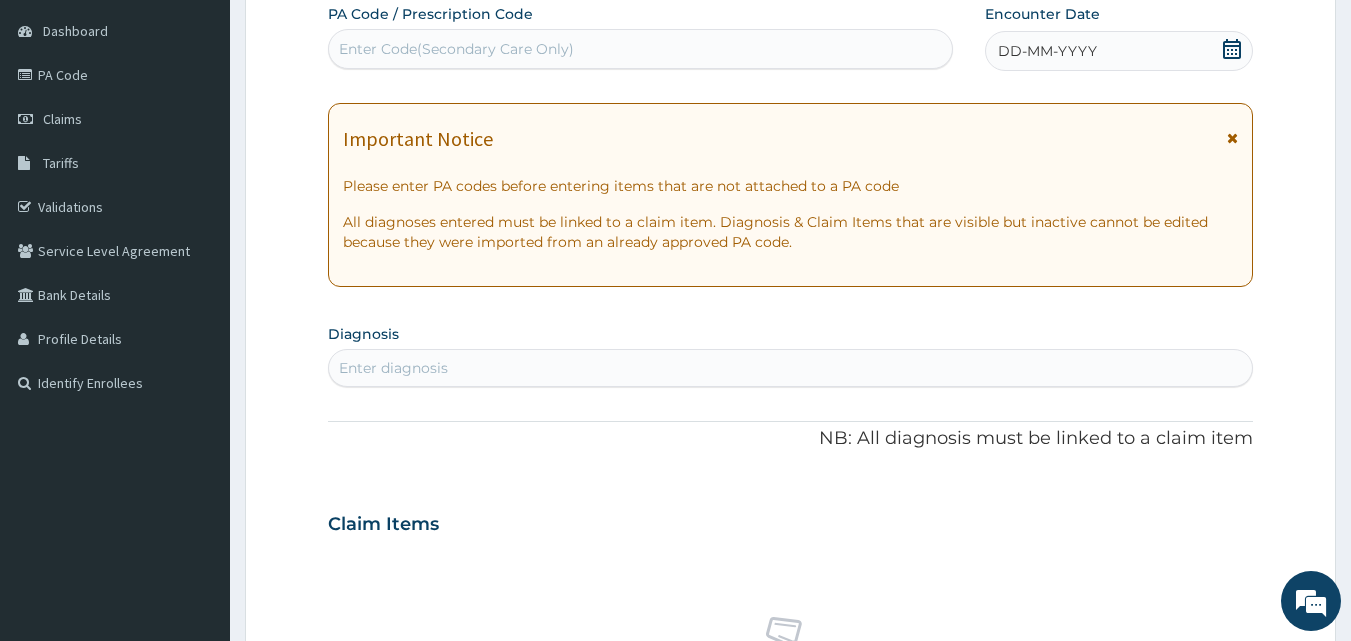 click on "Enter Code(Secondary Care Only)" at bounding box center [641, 49] 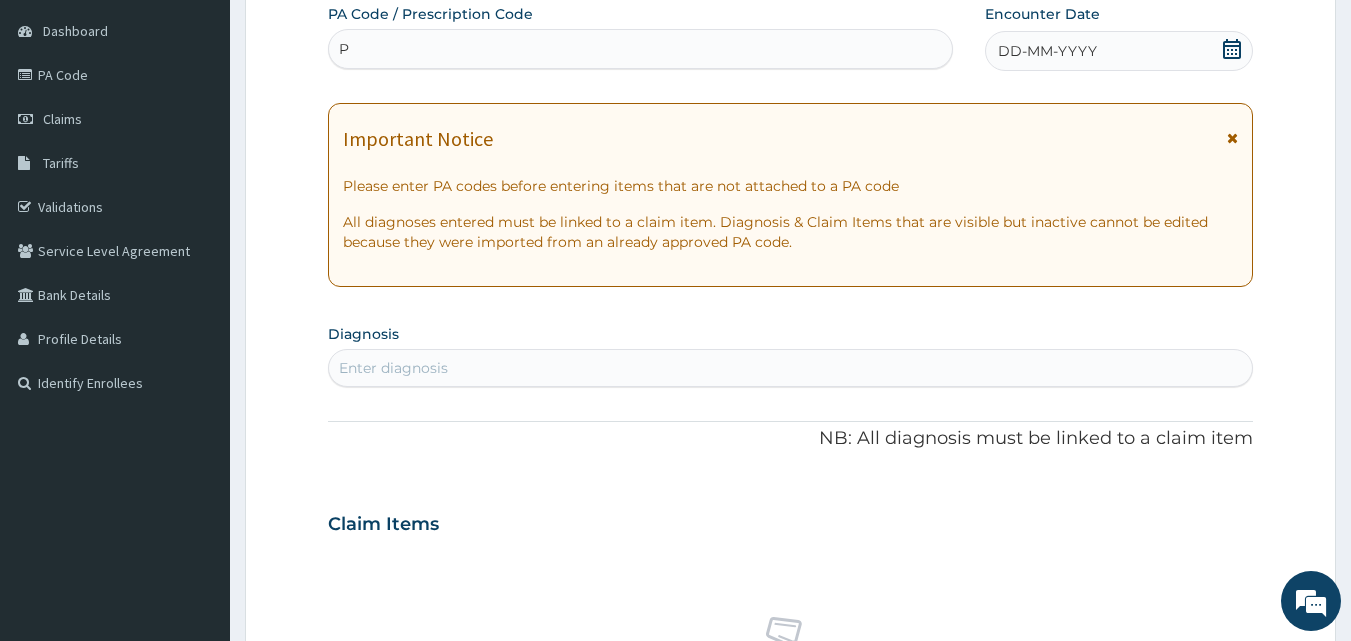 scroll, scrollTop: 0, scrollLeft: 0, axis: both 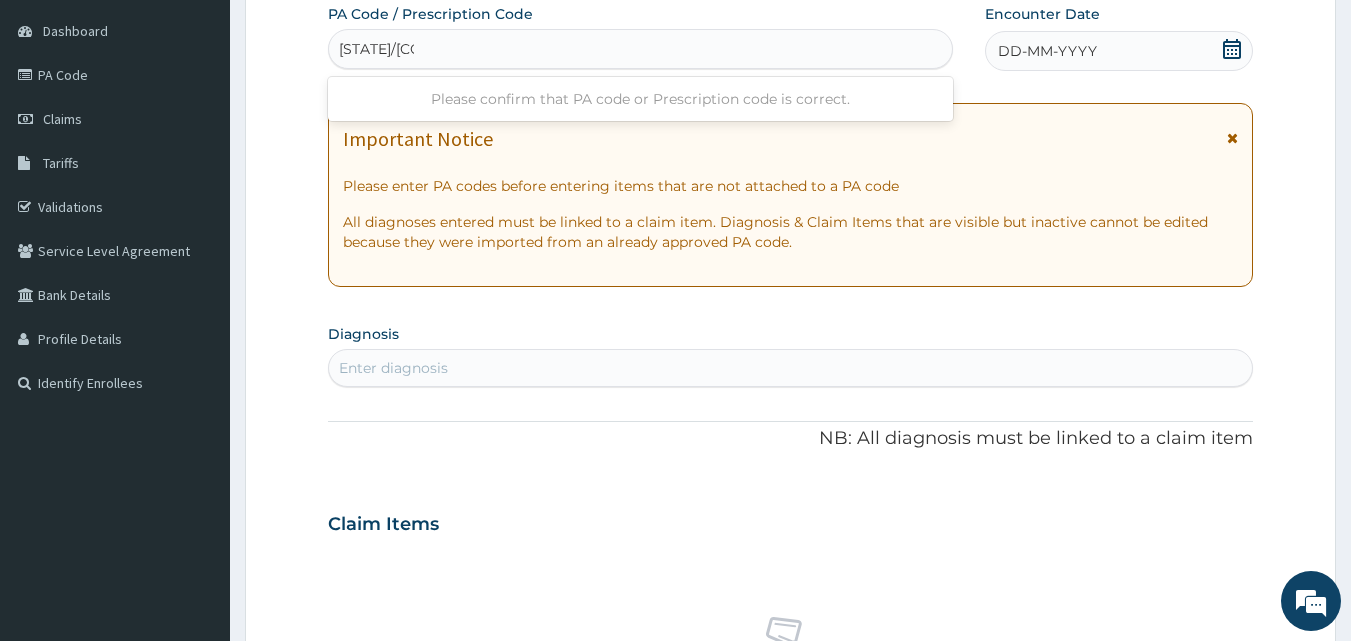 type on "[CODE]" 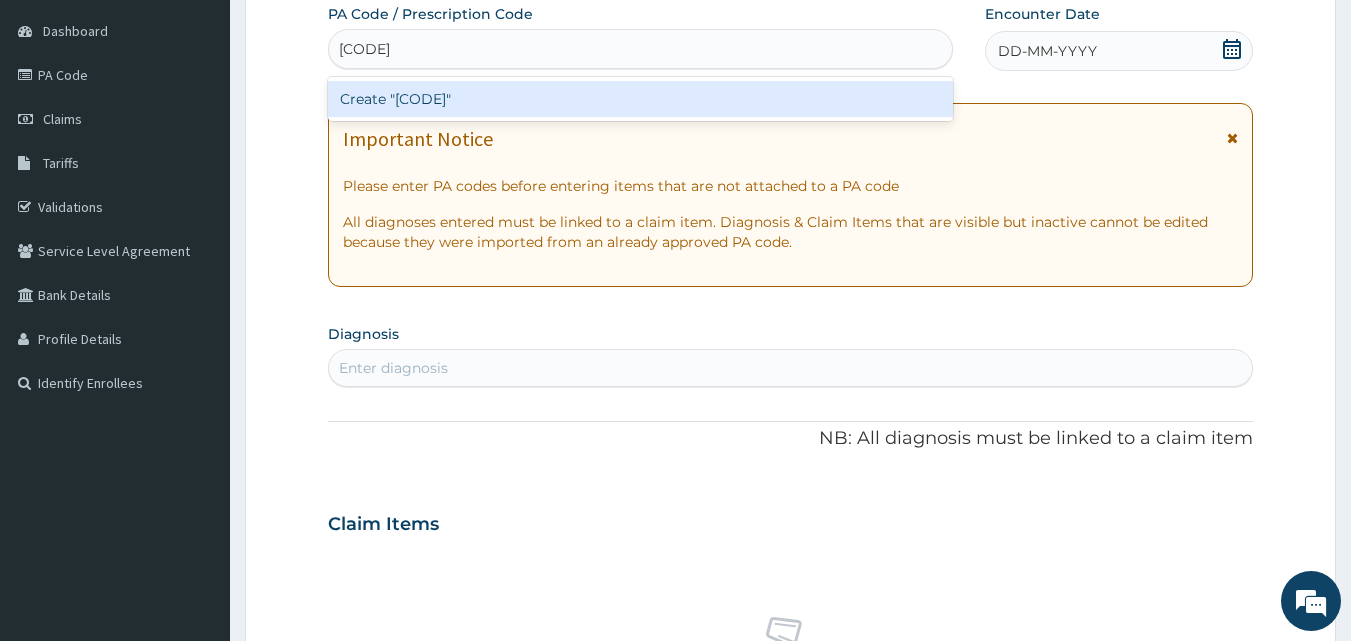 click on "Create "[CODE]"" at bounding box center [641, 99] 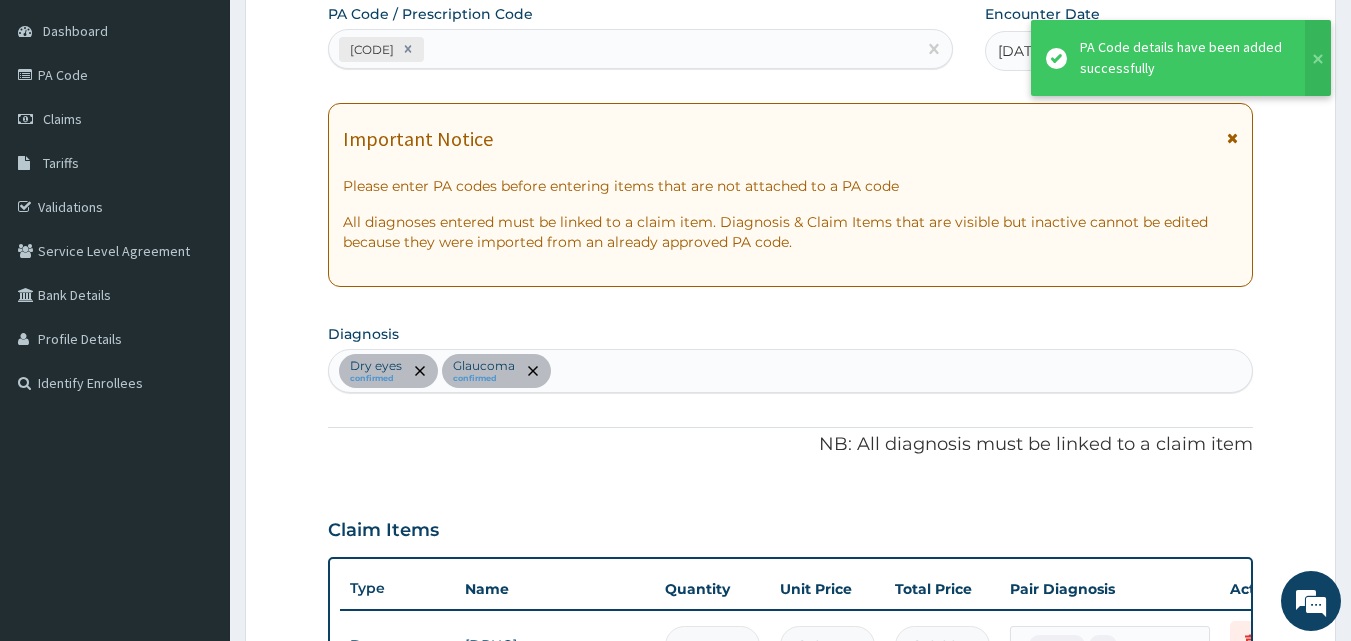 scroll, scrollTop: 719, scrollLeft: 0, axis: vertical 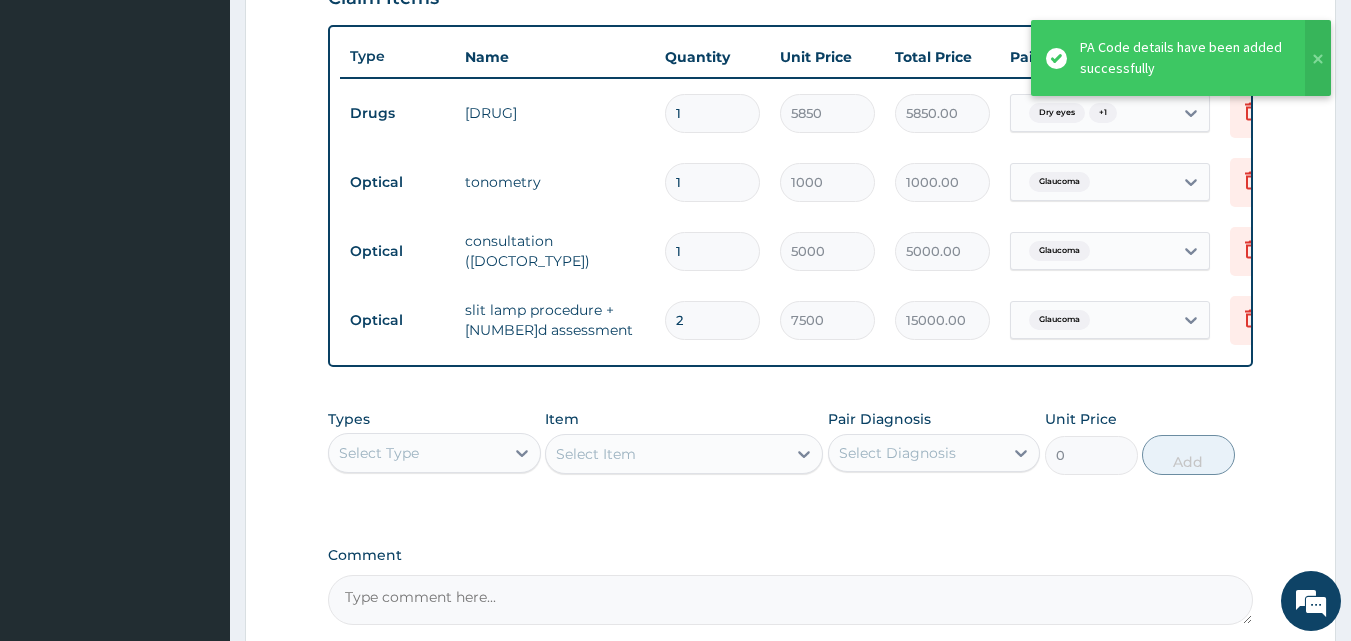 click on "Select Type" at bounding box center (379, 453) 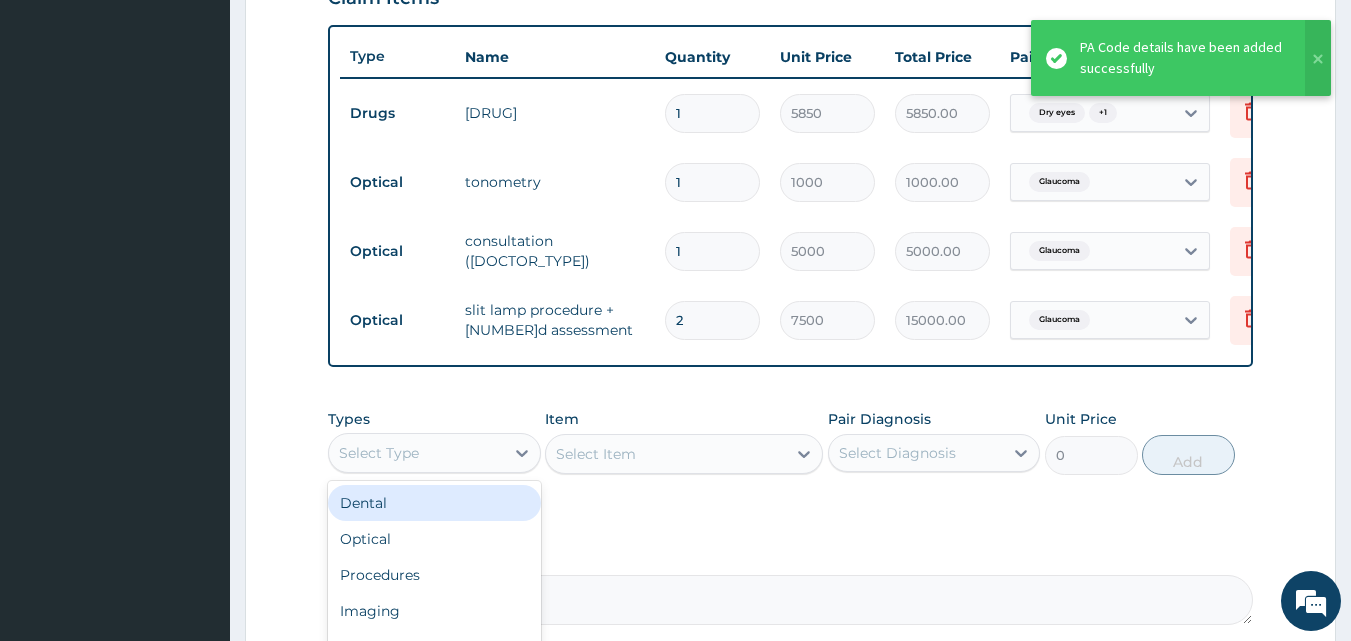 scroll, scrollTop: 874, scrollLeft: 0, axis: vertical 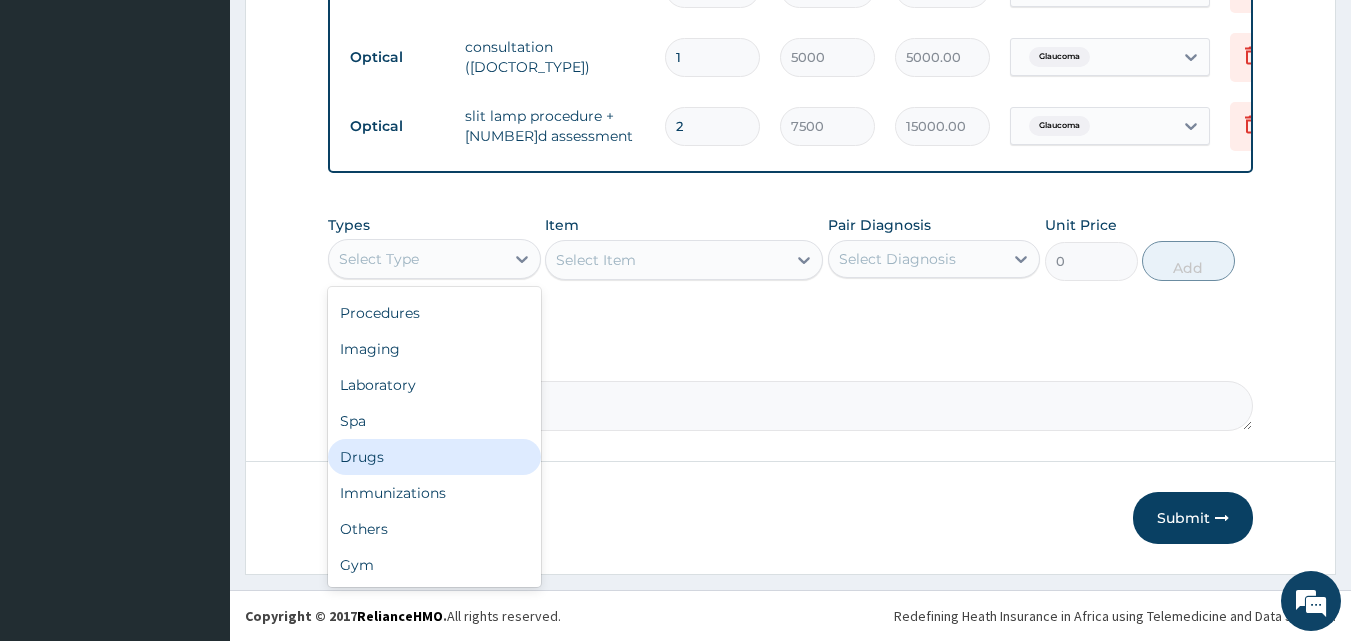 click on "Drugs" at bounding box center (434, 457) 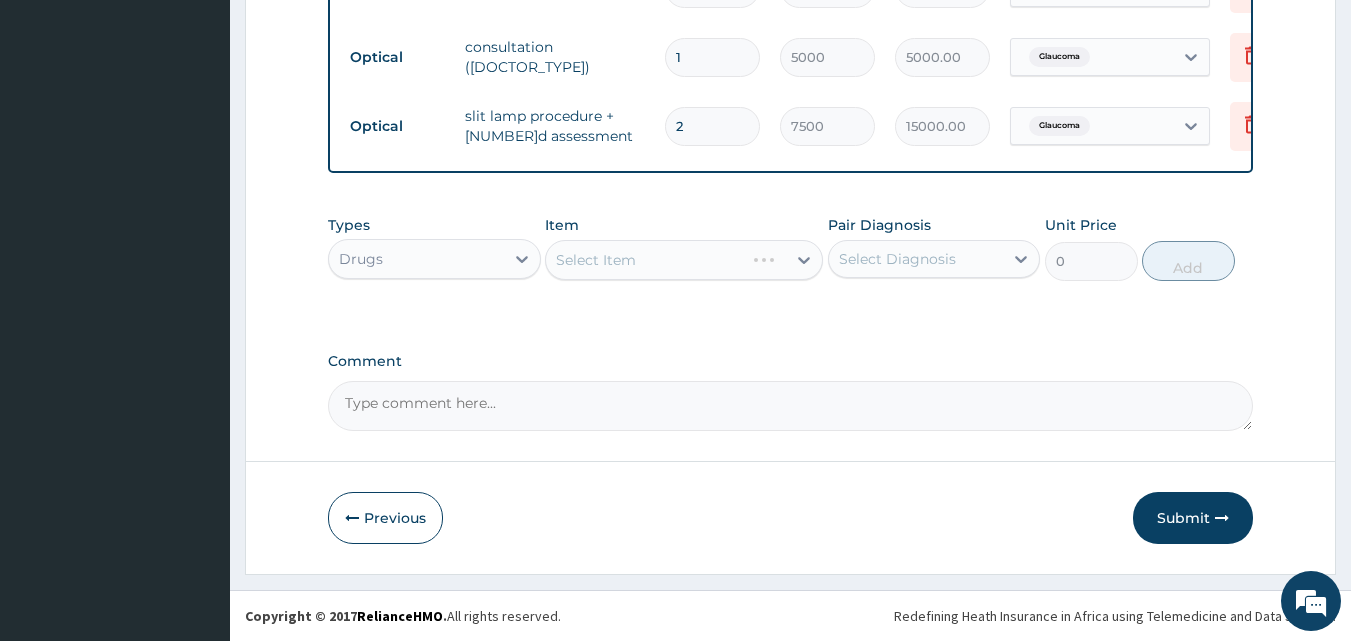 click on "Select Item" at bounding box center (684, 260) 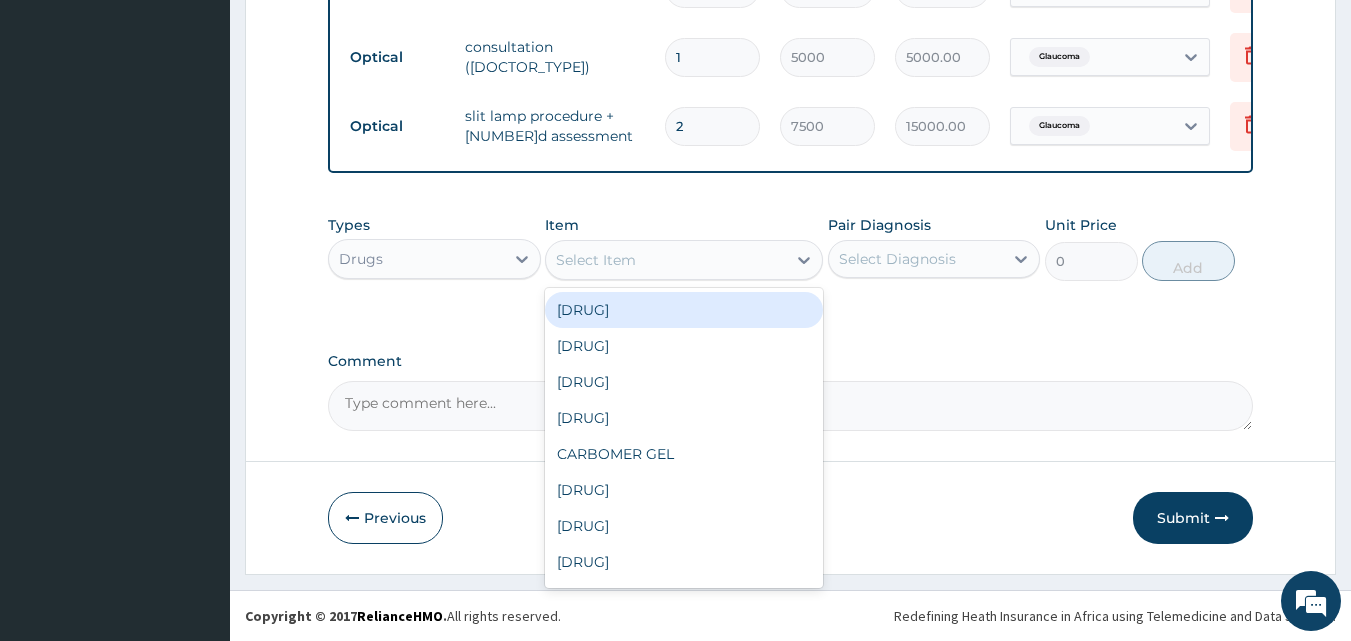 click on "Select Item" at bounding box center [596, 260] 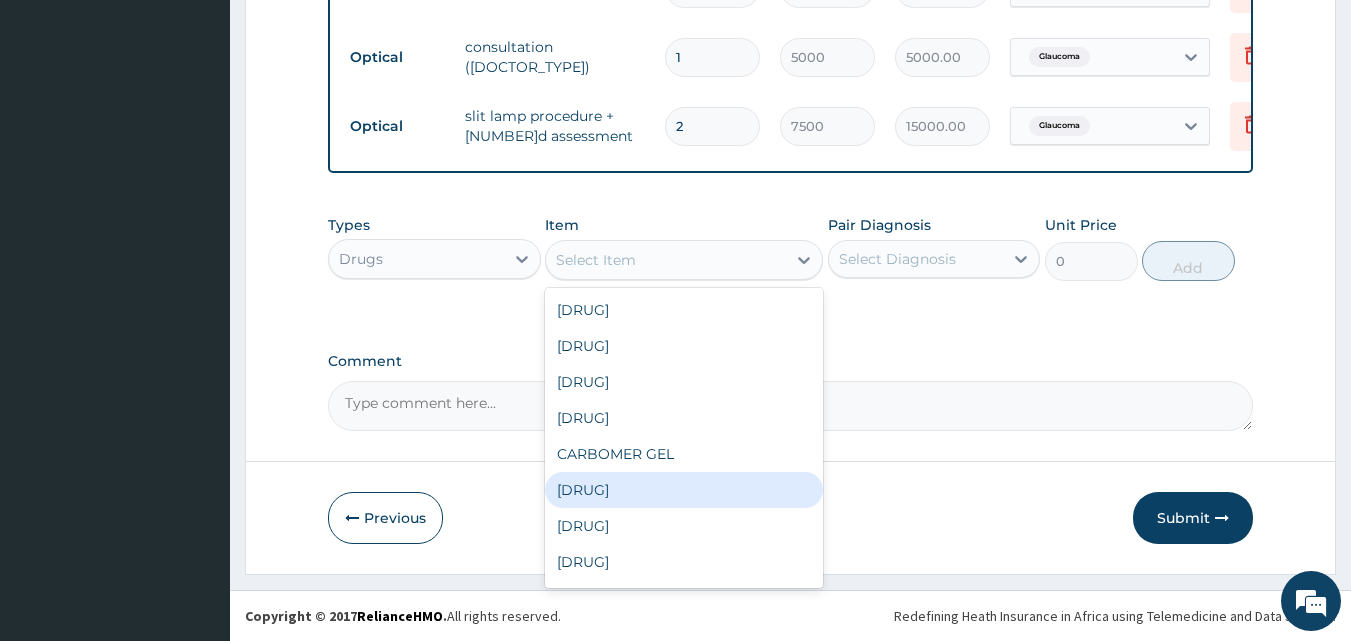 scroll, scrollTop: 32, scrollLeft: 0, axis: vertical 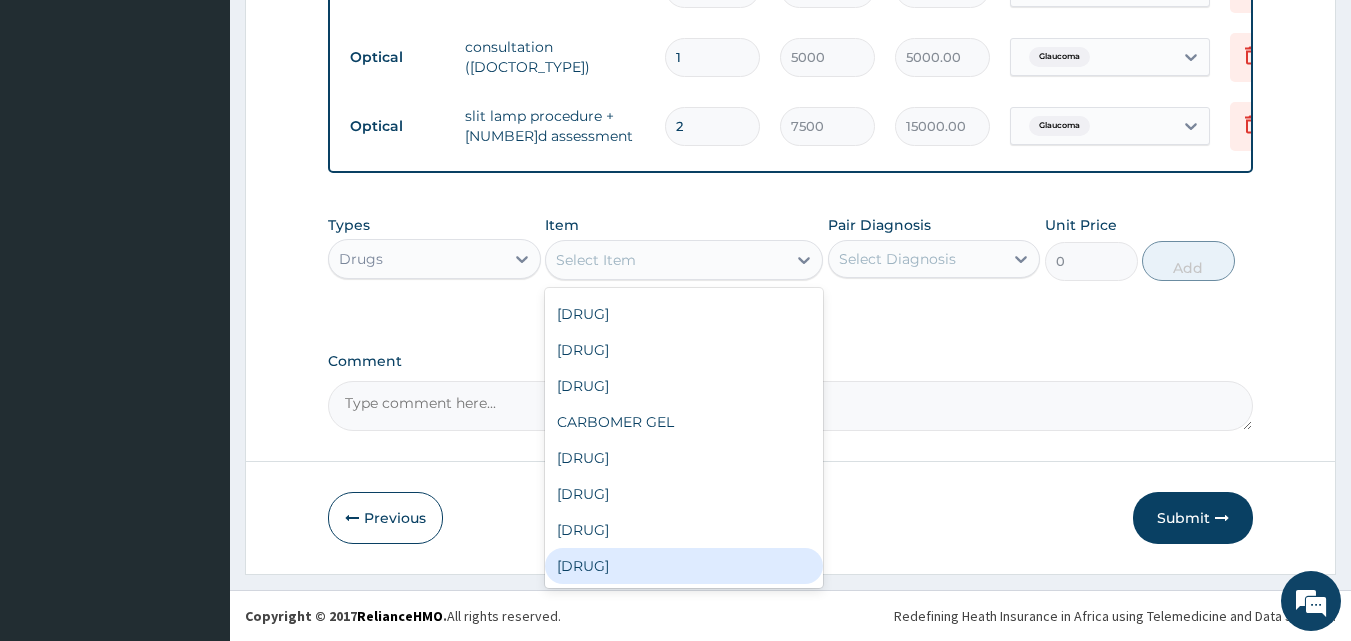 click on "[DRUG]" at bounding box center (684, 566) 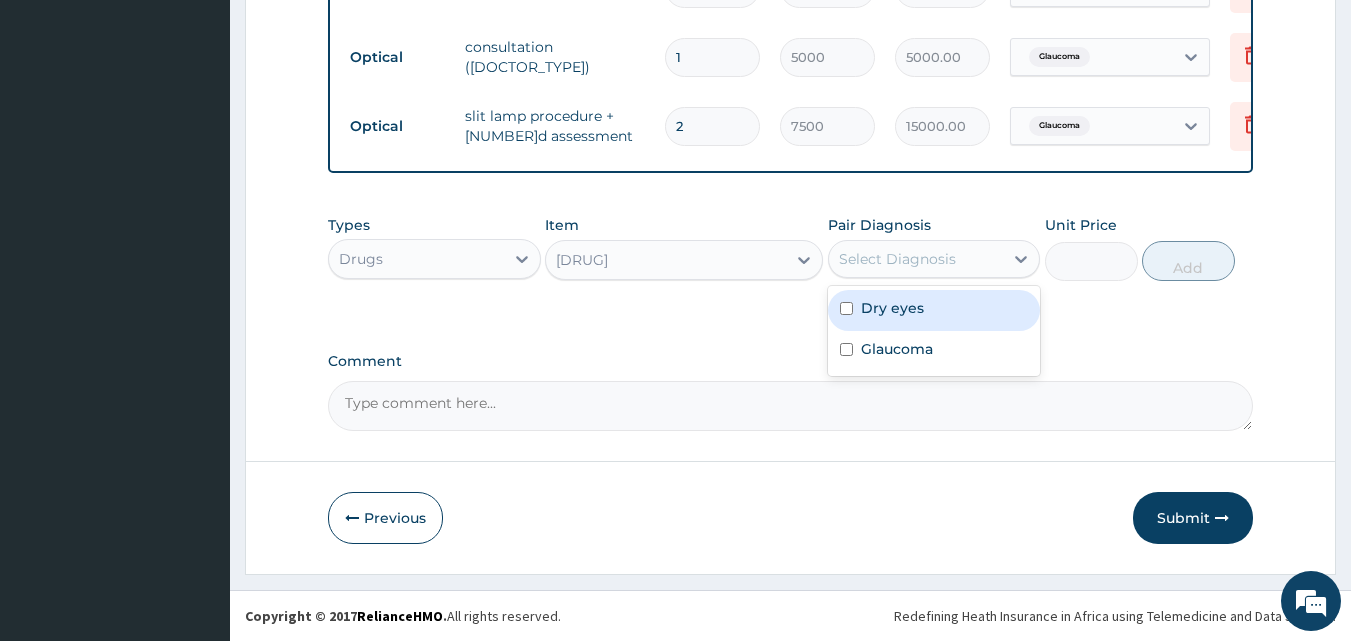 click on "Select Diagnosis" at bounding box center [916, 259] 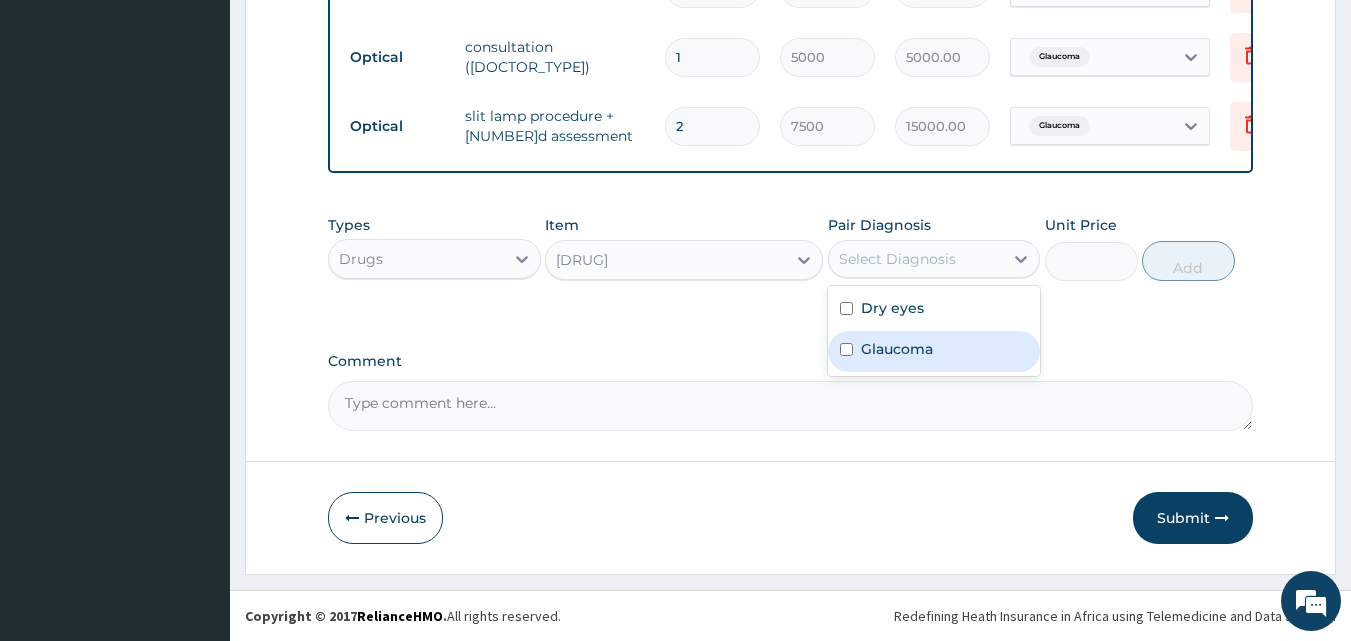 click on "Glaucoma" at bounding box center [897, 349] 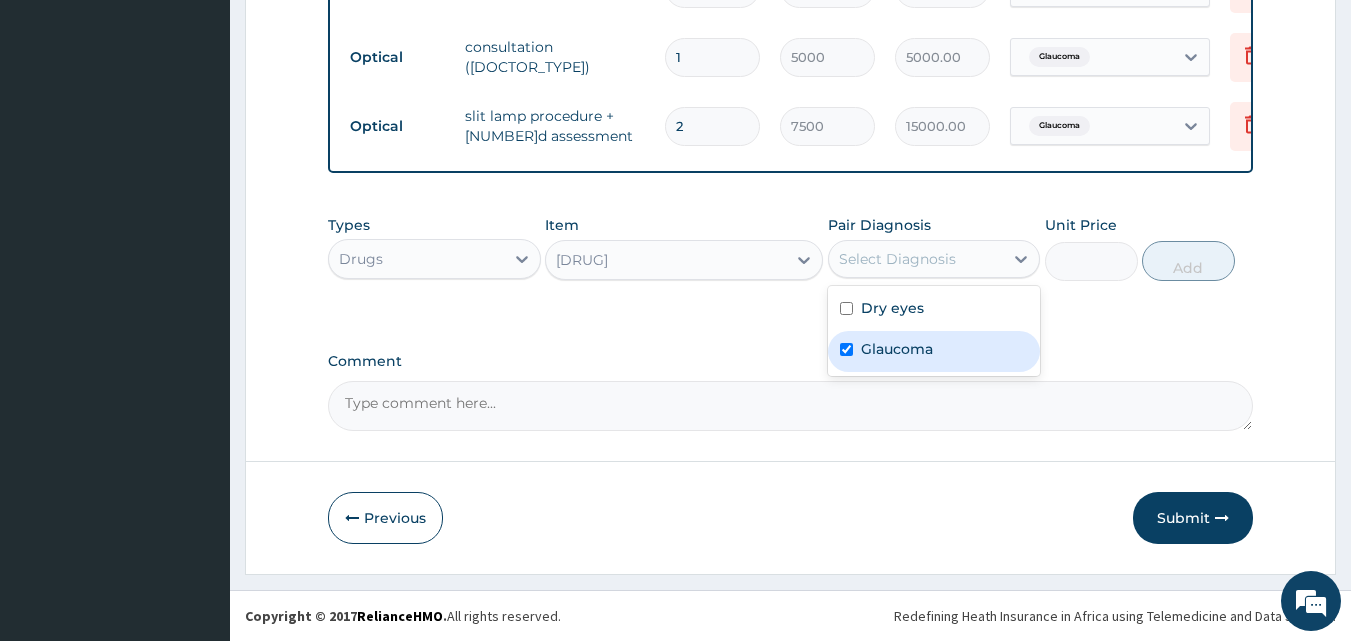 checkbox on "true" 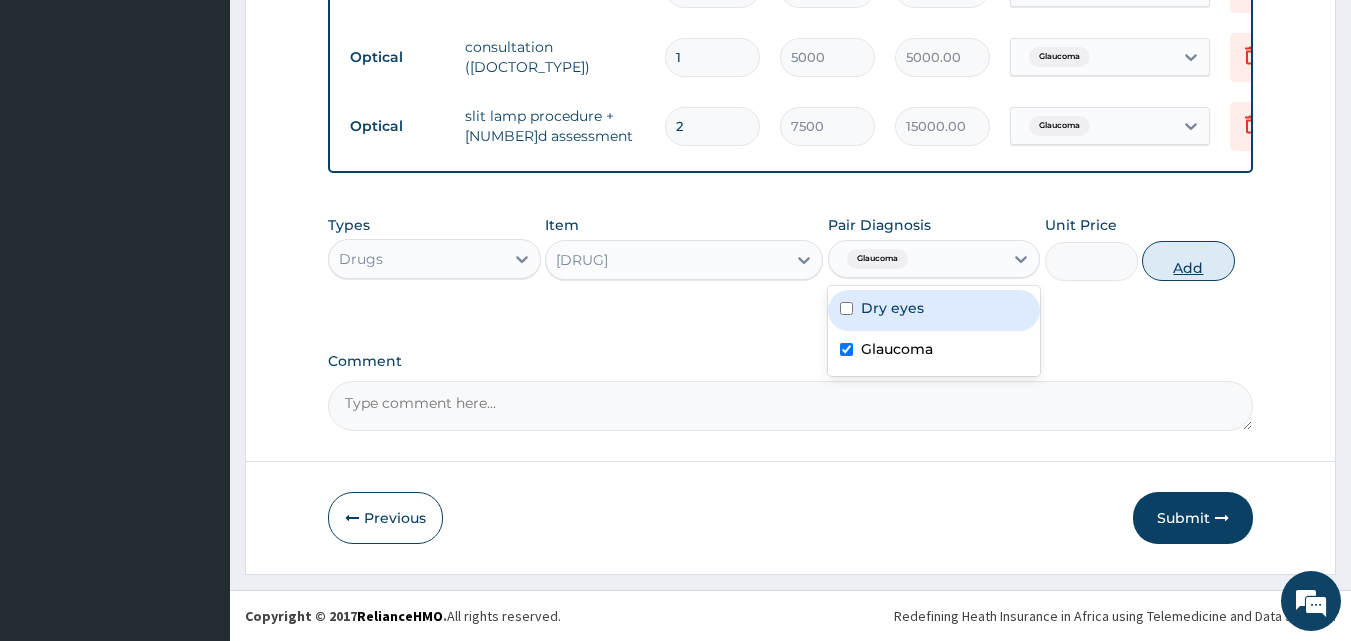 click on "Add" at bounding box center (1188, 261) 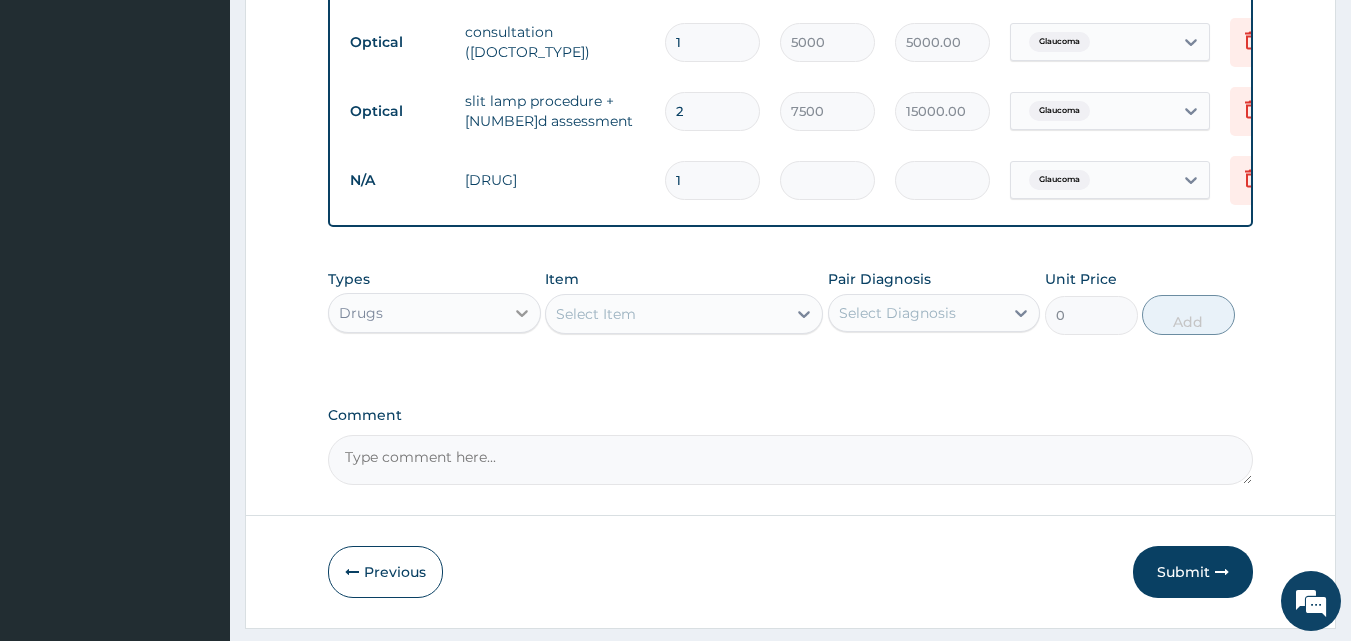 click 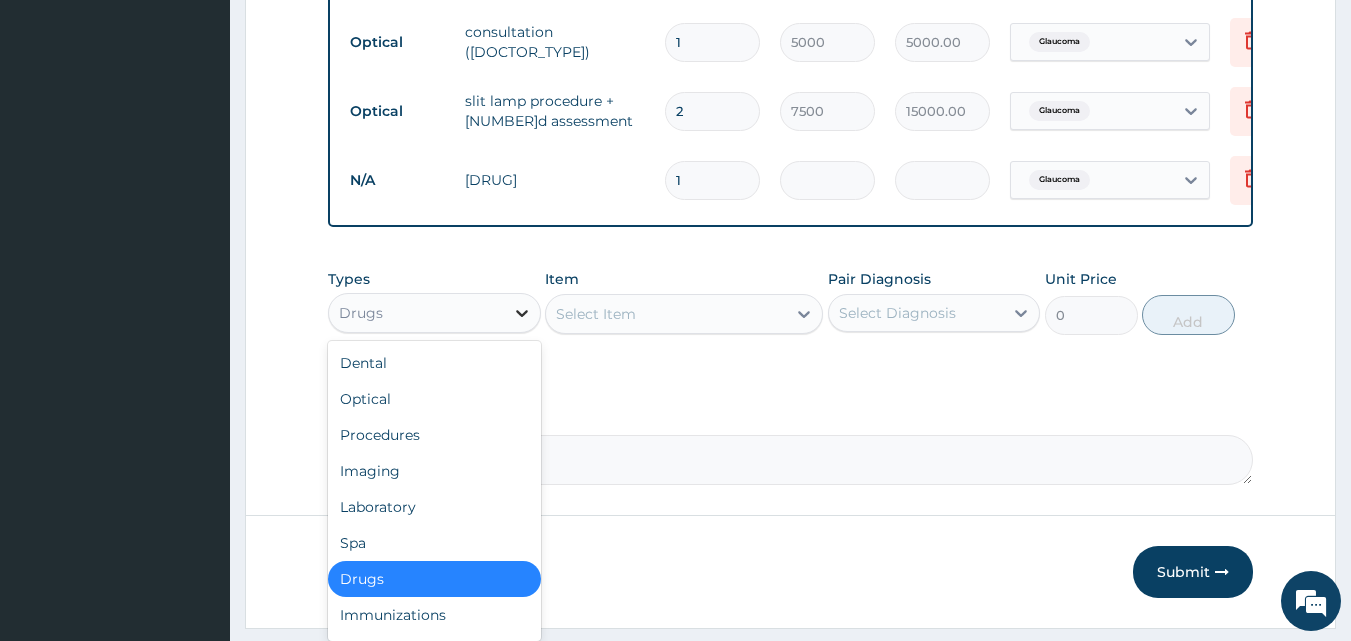 click 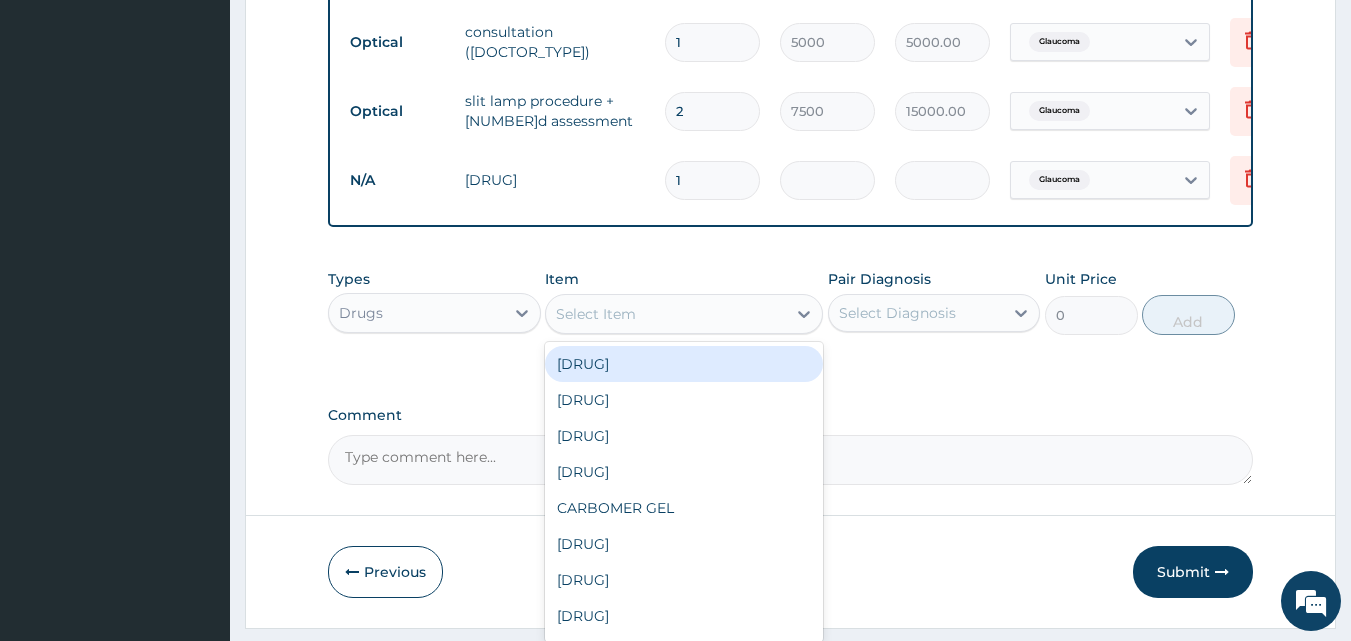 click on "Select Item" at bounding box center [666, 314] 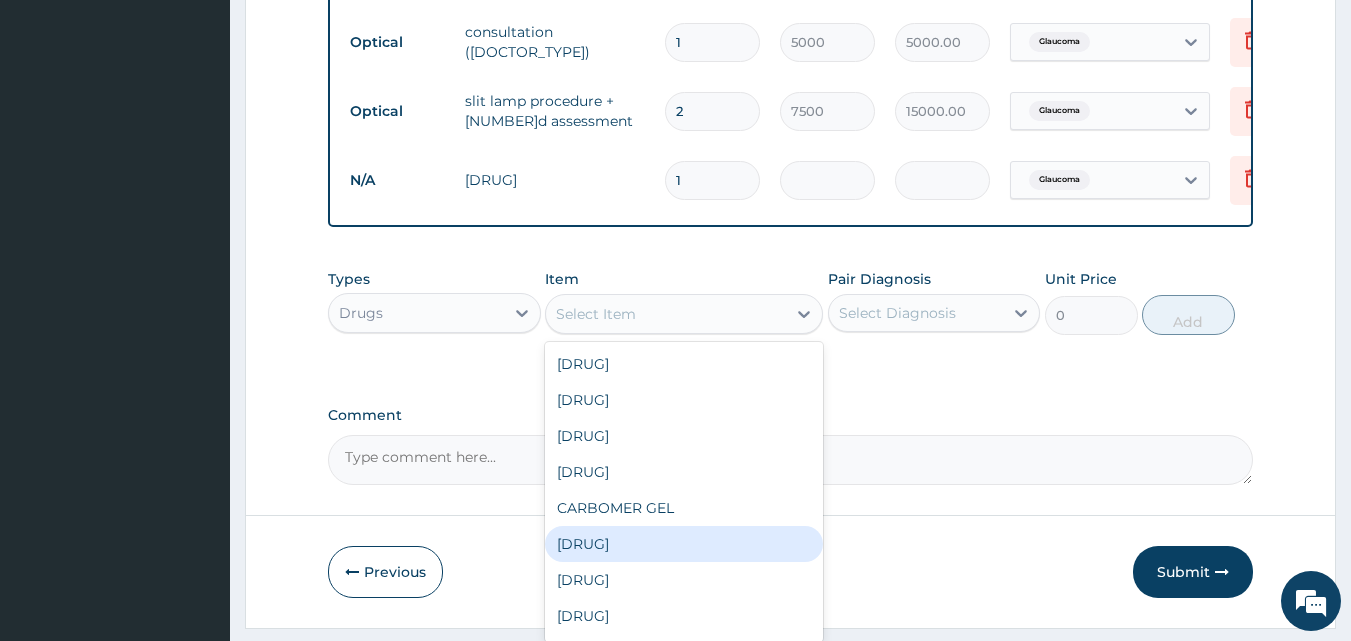 click on "[DRUG]" at bounding box center (684, 544) 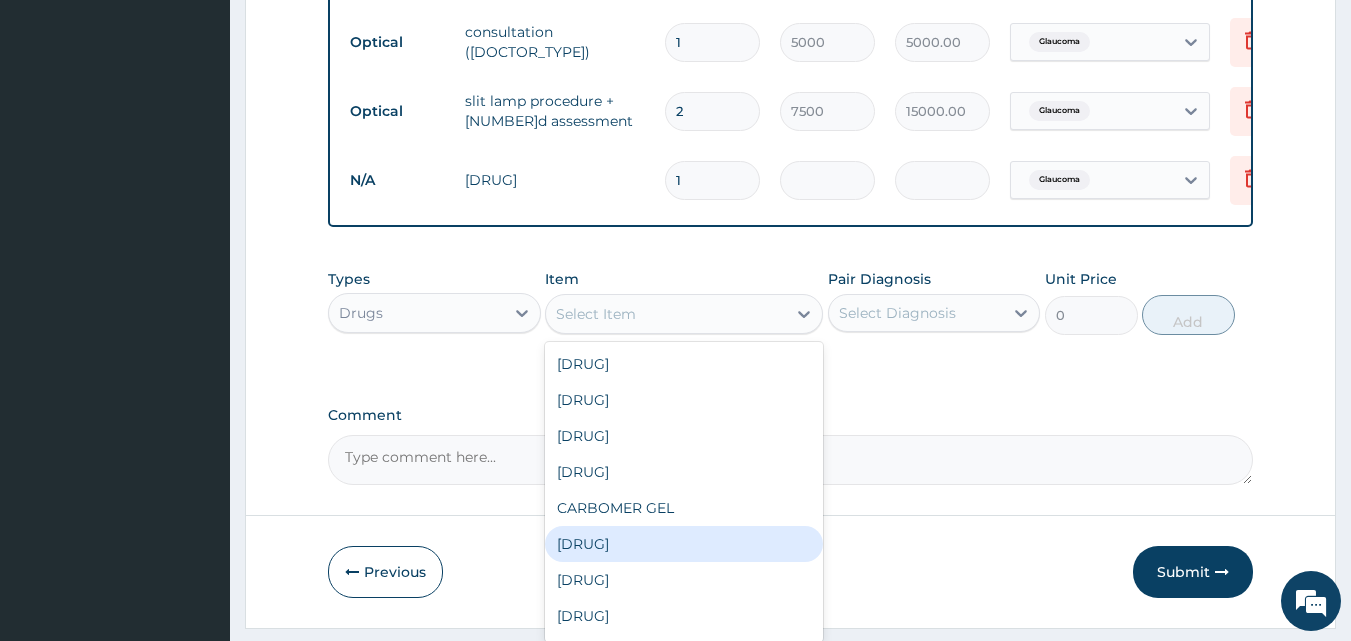 type on "9800" 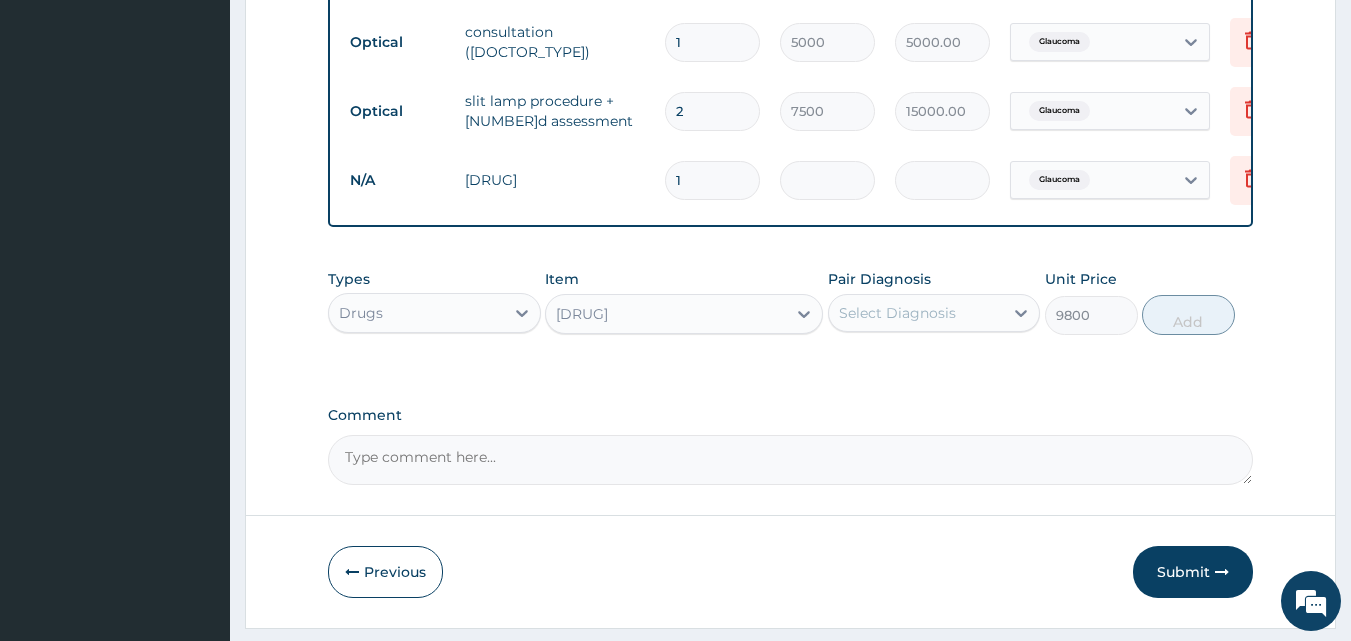 click on "Select Diagnosis" at bounding box center [897, 313] 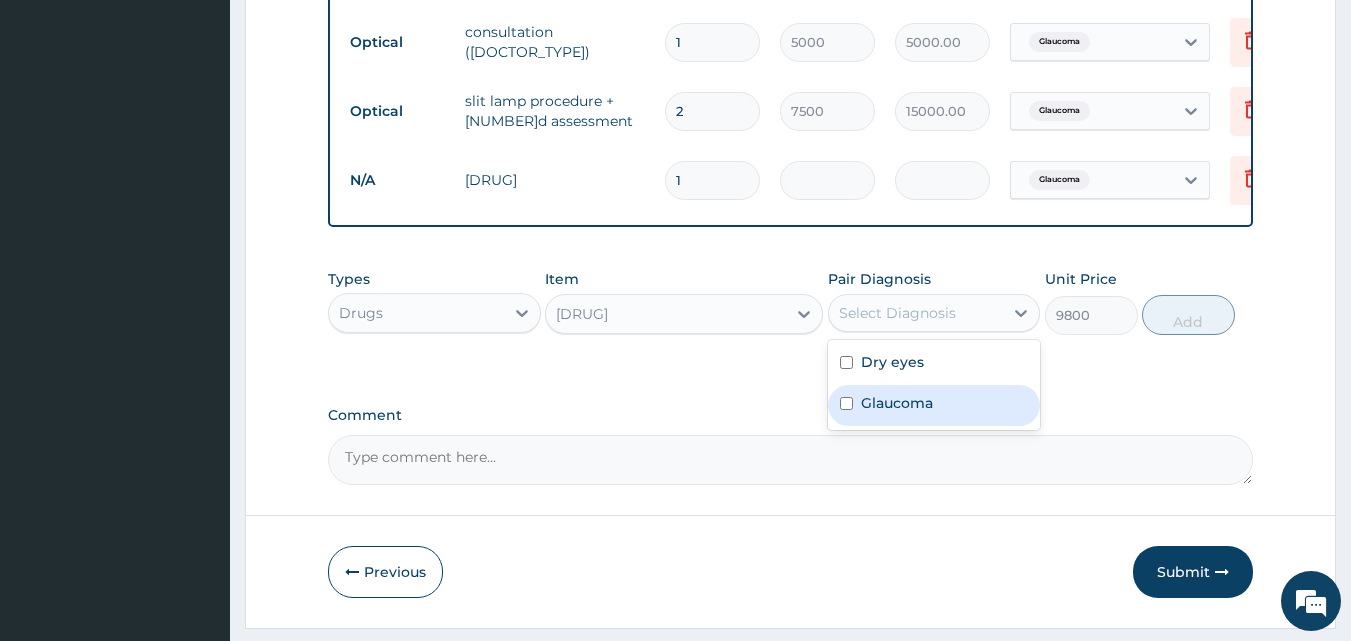 click on "Glaucoma" at bounding box center [897, 403] 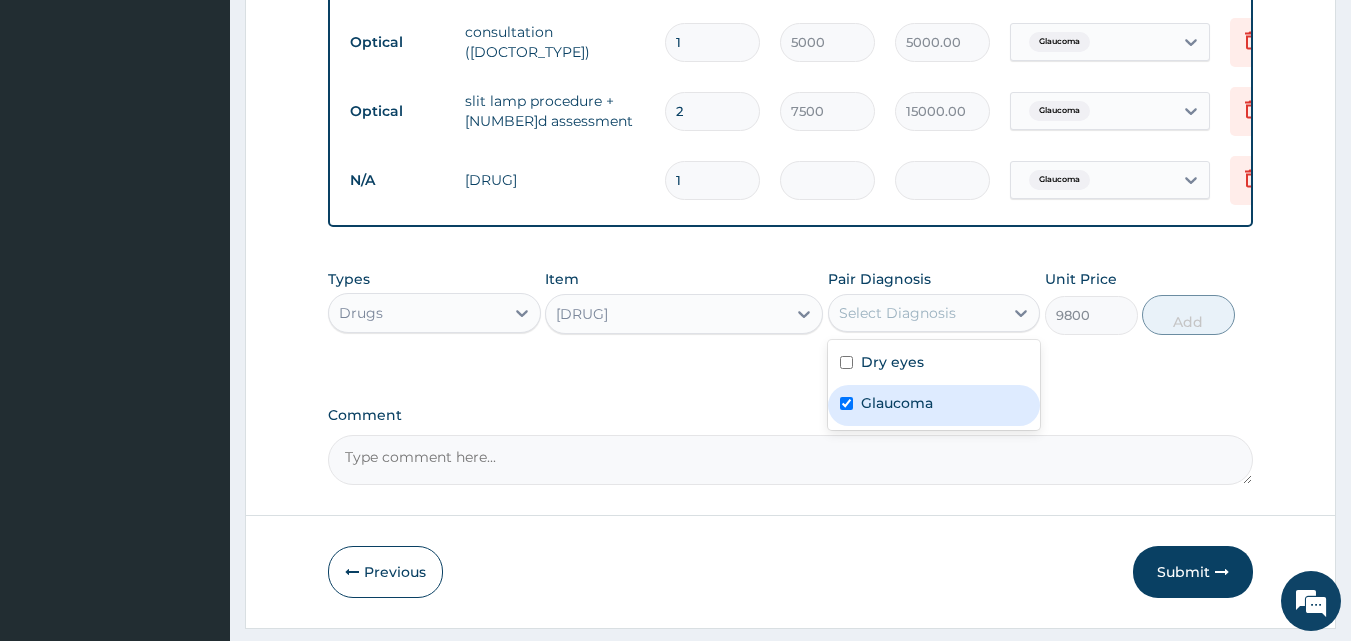 checkbox on "true" 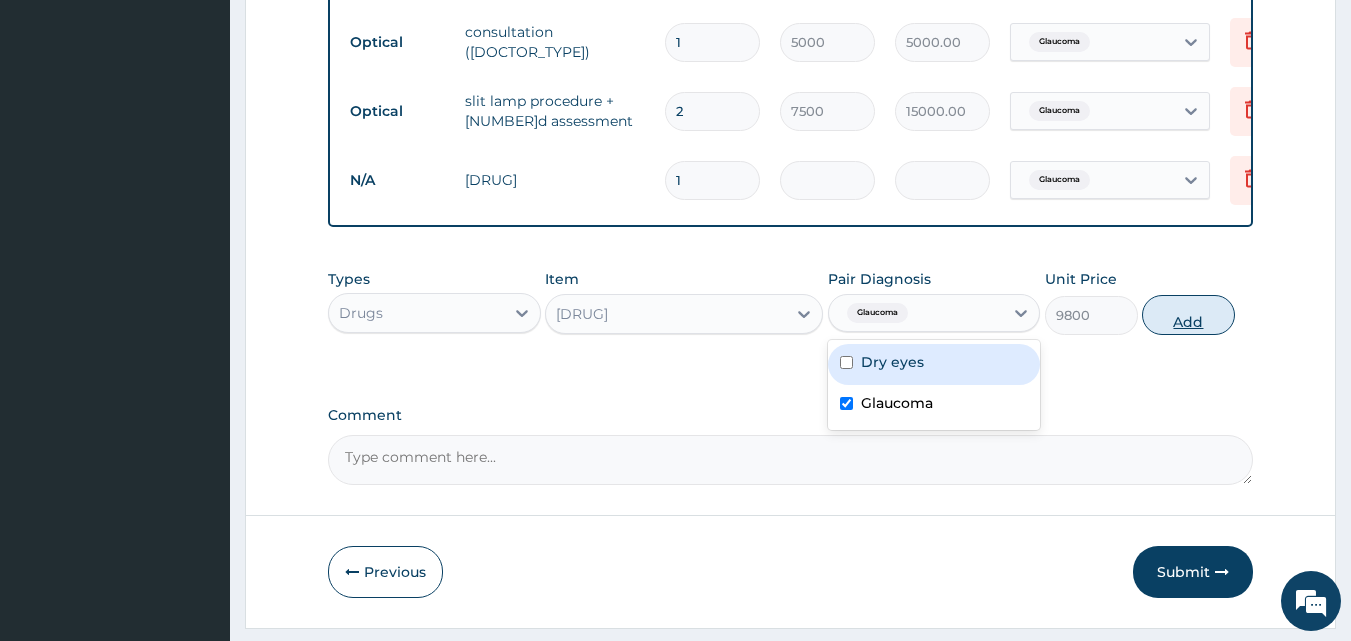 click on "Add" at bounding box center (1188, 315) 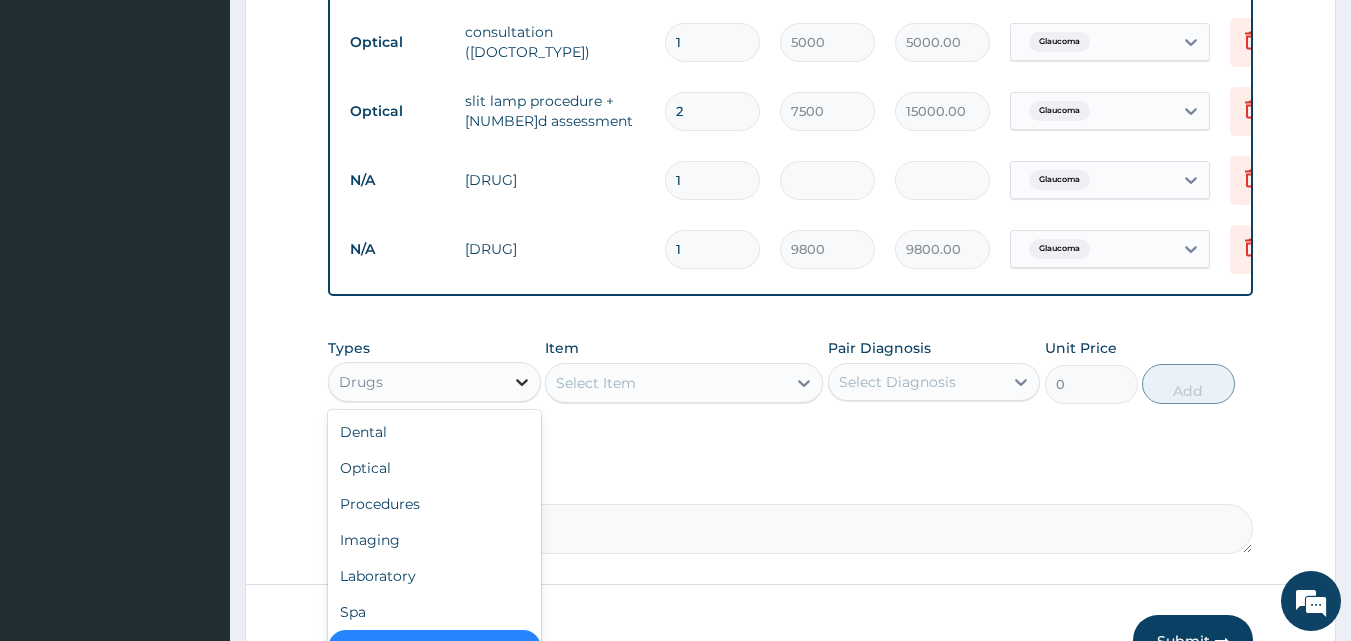 click 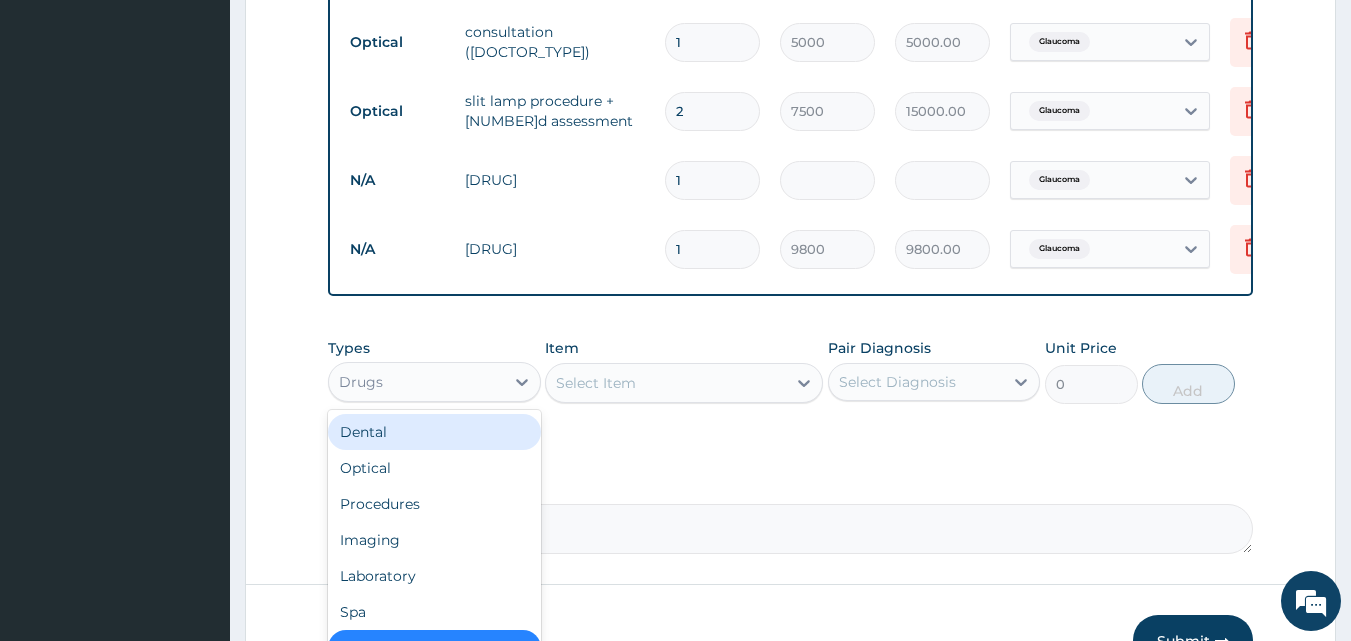 click on "Select Item" at bounding box center (666, 383) 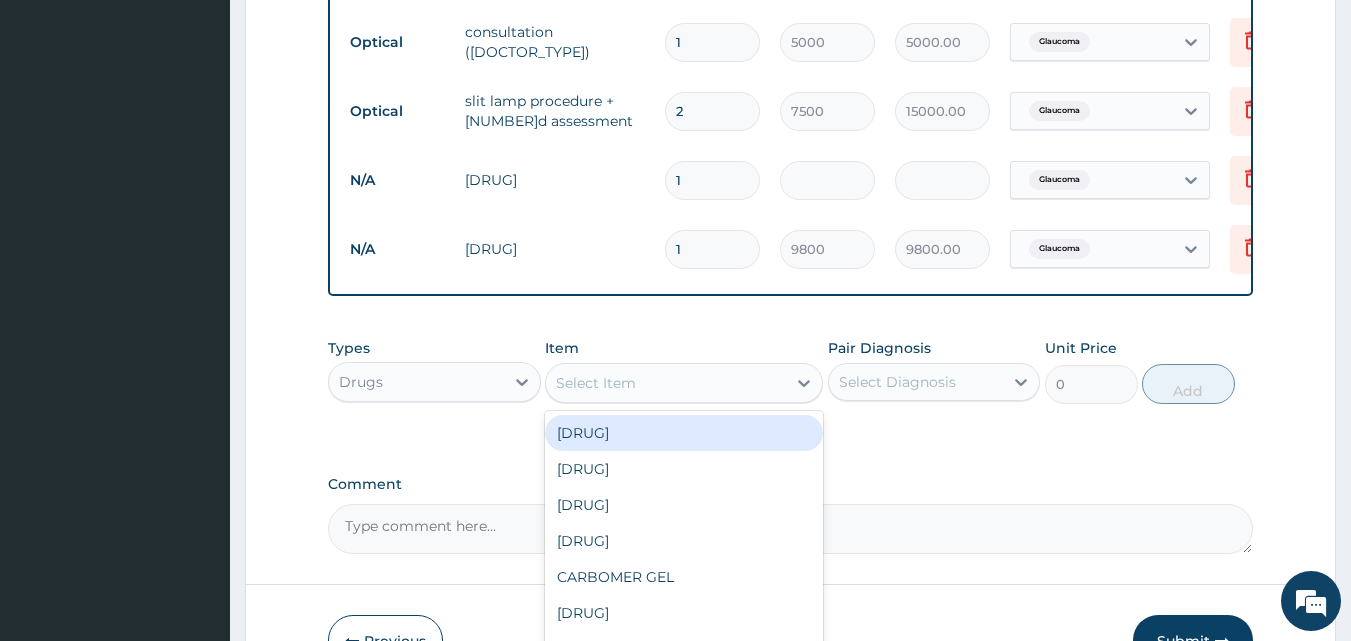 click on "[DRUG]" at bounding box center (684, 433) 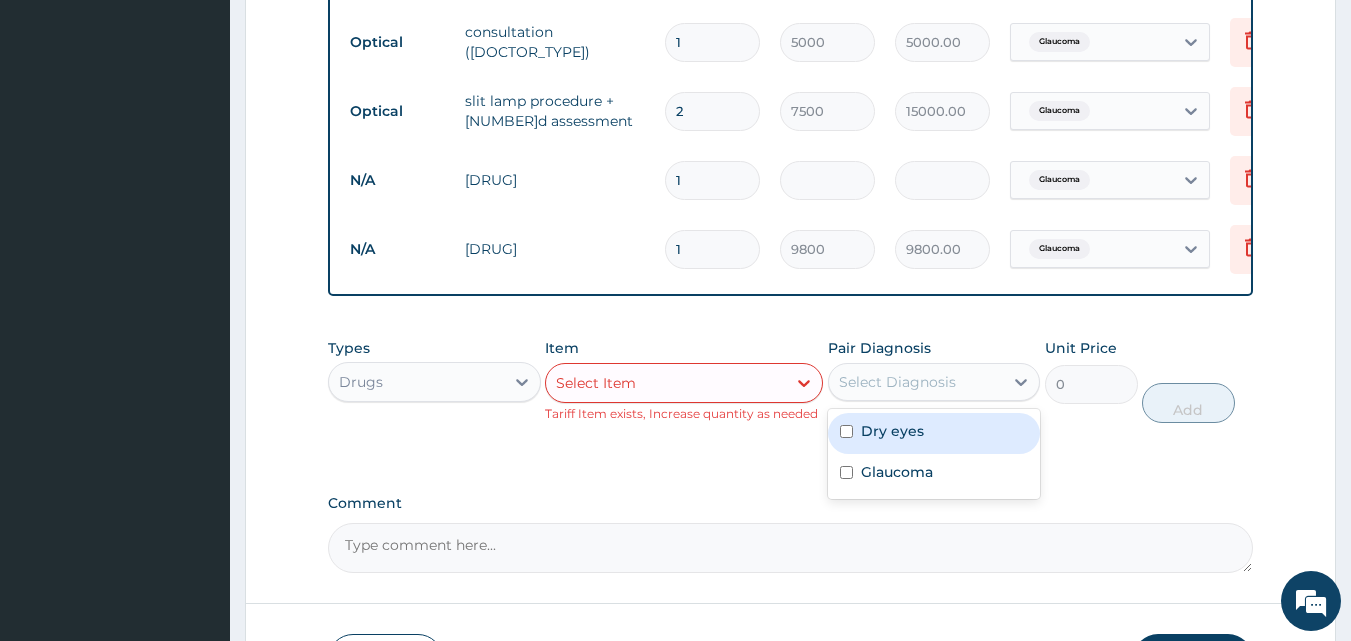 click on "Select Diagnosis" at bounding box center [897, 382] 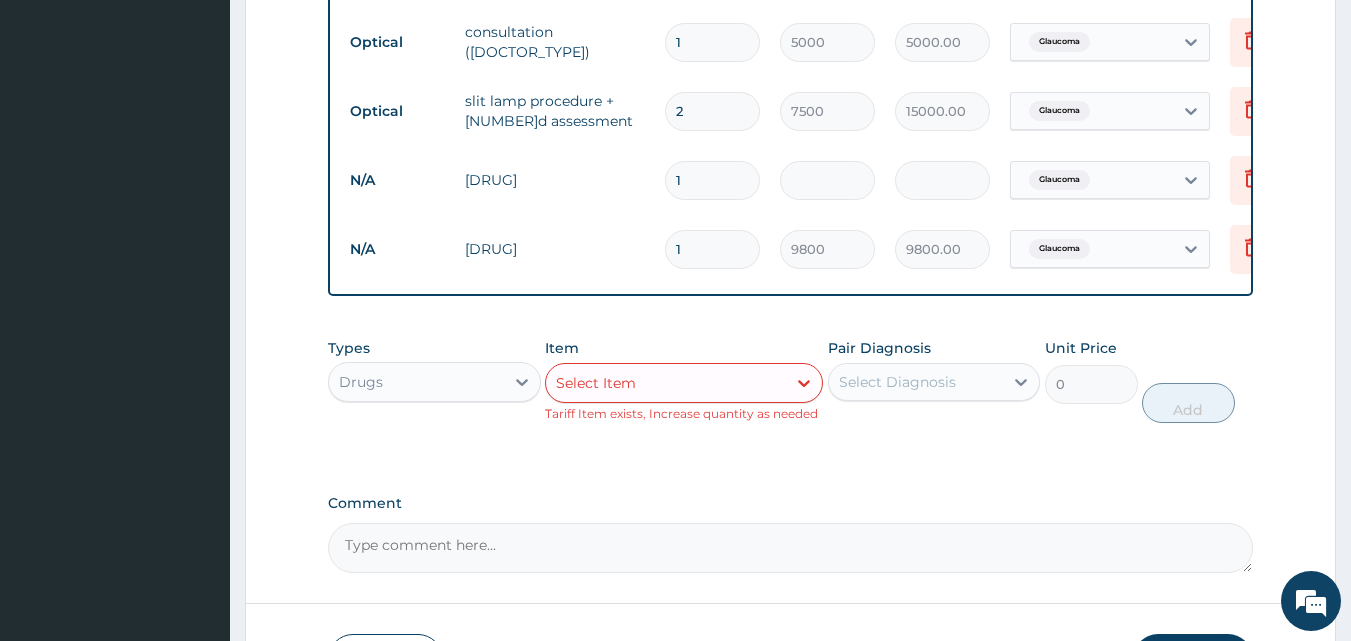 click on "[CODE] / Prescription Code [CODE] Encounter Date [DATE] Important Notice Please enter PA codes before entering items that are not attached to a PA code   All diagnoses entered must be linked to a claim item. Diagnosis & Claim Items that are visible but inactive cannot be edited because they were imported from an already approved PA code. Diagnosis Dry eyes confirmed Glaucoma confirmed NB: All diagnosis must be linked to a claim item Claim Items Type Name Quantity Unit Price Total Price Pair Diagnosis Actions Drugs [DRUG] 1 [PRICE] [PRICE].00 Dry eyes  + 1 Delete Optical tonometry 1 [PRICE] [PRICE].00 Glaucoma Delete Optical consultation ([DOCTOR_TYPE]) 1 [PRICE] [PRICE].00 Glaucoma Delete Optical slit lamp procedure + [NUMBER]d assessment 2 [PRICE] [PRICE].00 Glaucoma Delete N/A [DRUG] 1 [PRICE] [PRICE].00 Glaucoma Delete N/A [DRUG] 1 [PRICE] [PRICE].00 Glaucoma Delete Types Drugs Item Select Item Tariff Item exists, Increase quantity as needed Pair Diagnosis Select Diagnosis Unit Price 0 Add Comment" at bounding box center [791, -83] 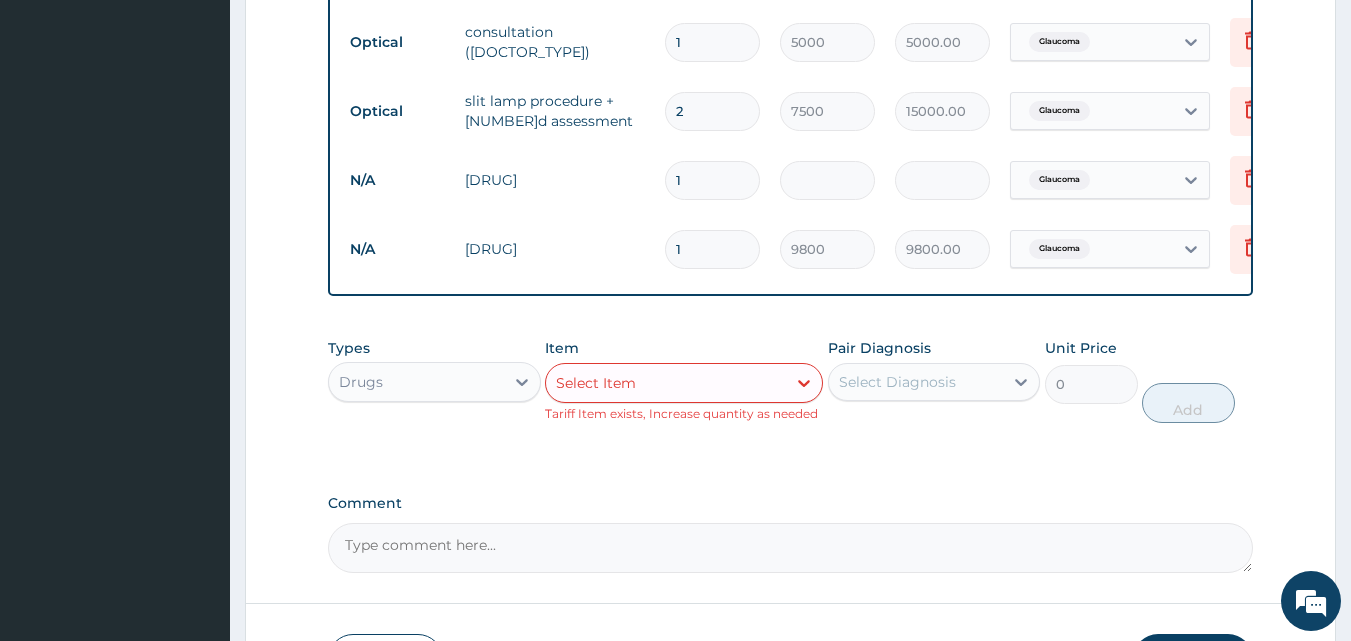 click on "Comment" at bounding box center [791, 548] 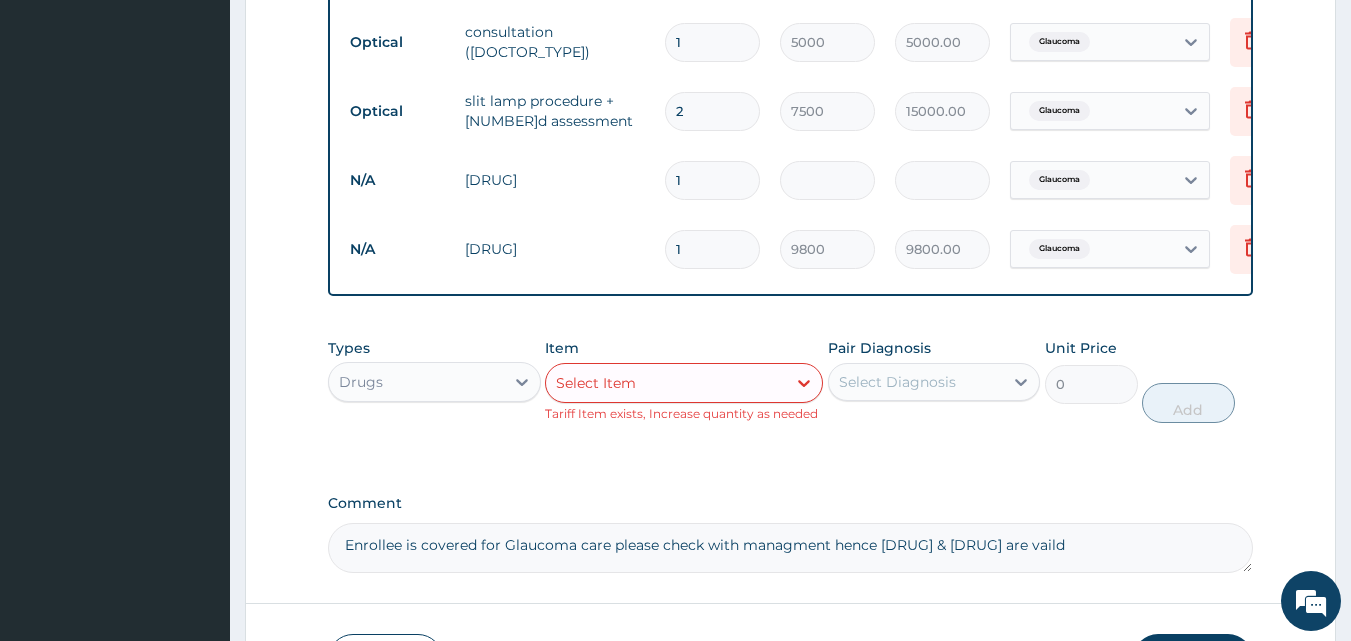 click on "Enrollee is covered for Glaucoma care please check with managment hence [DRUG] & [DRUG] are vaild" at bounding box center [791, 548] 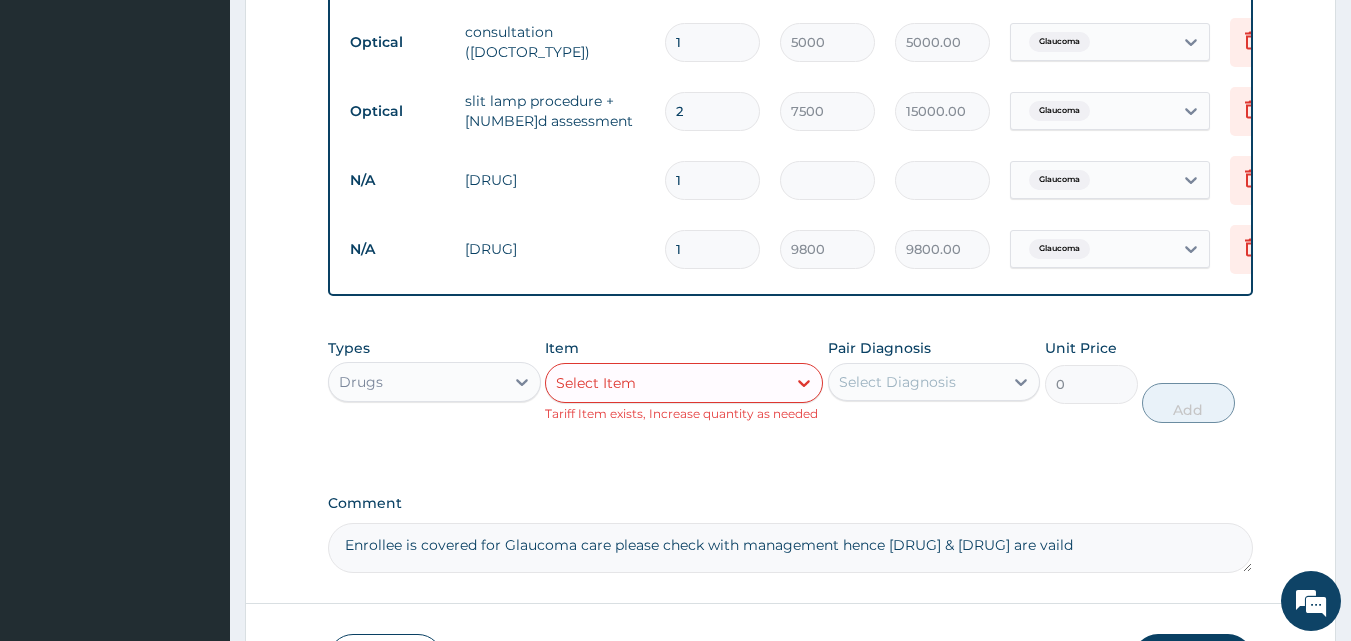 click on "Enrollee is covered for Glaucoma care please check with management hence [DRUG] & [DRUG] are vaild" at bounding box center [791, 548] 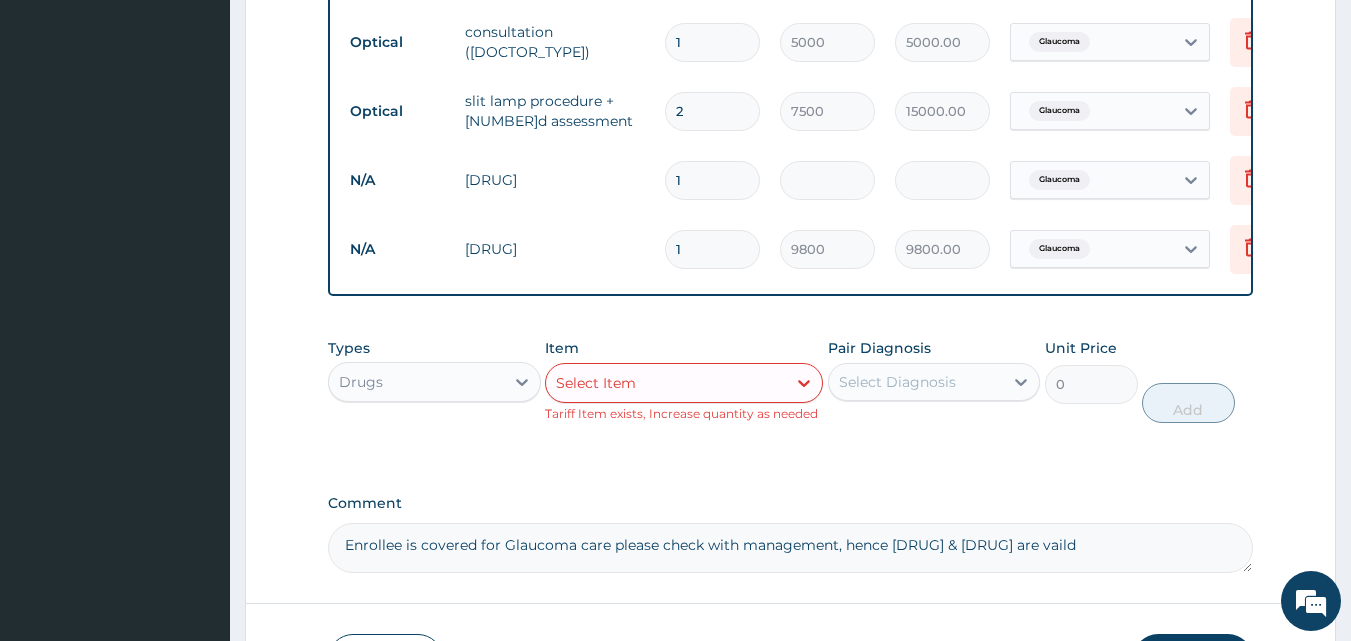 click on "Enrollee is covered for Glaucoma care please check with management, hence [DRUG] & [DRUG] are vaild" at bounding box center [791, 548] 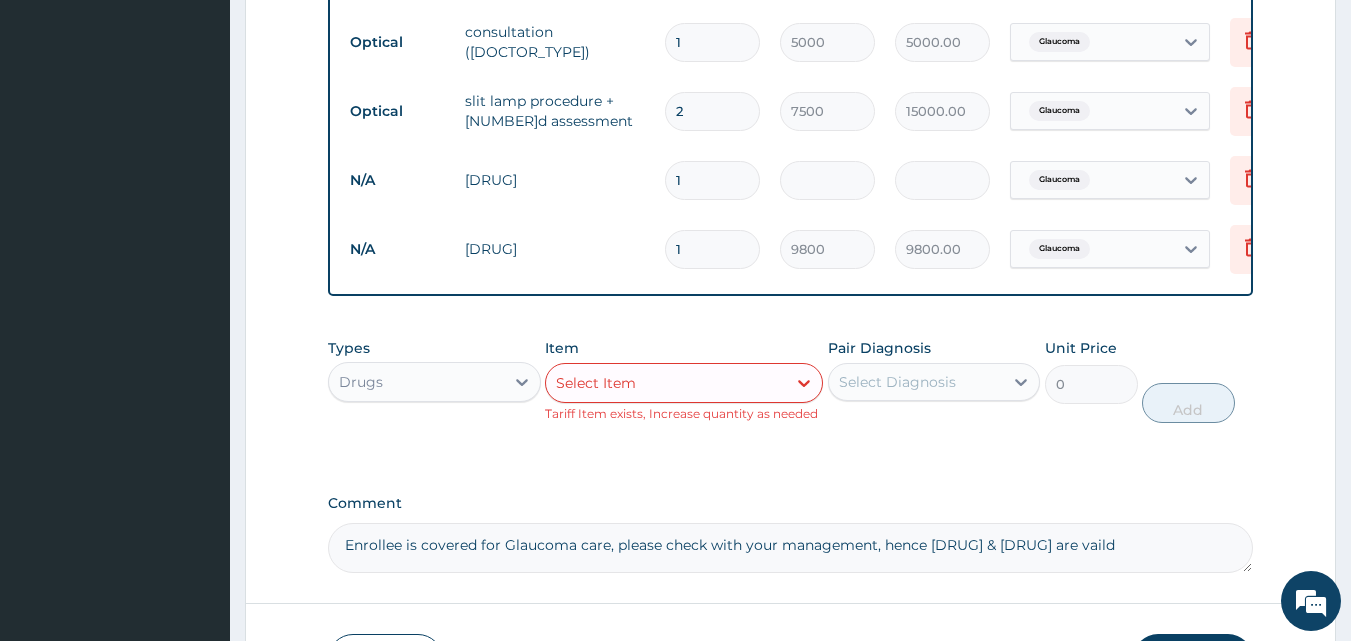 click on "Enrollee is covered for Glaucoma care, please check with your management, hence [DRUG] & [DRUG] are vaild" at bounding box center (791, 548) 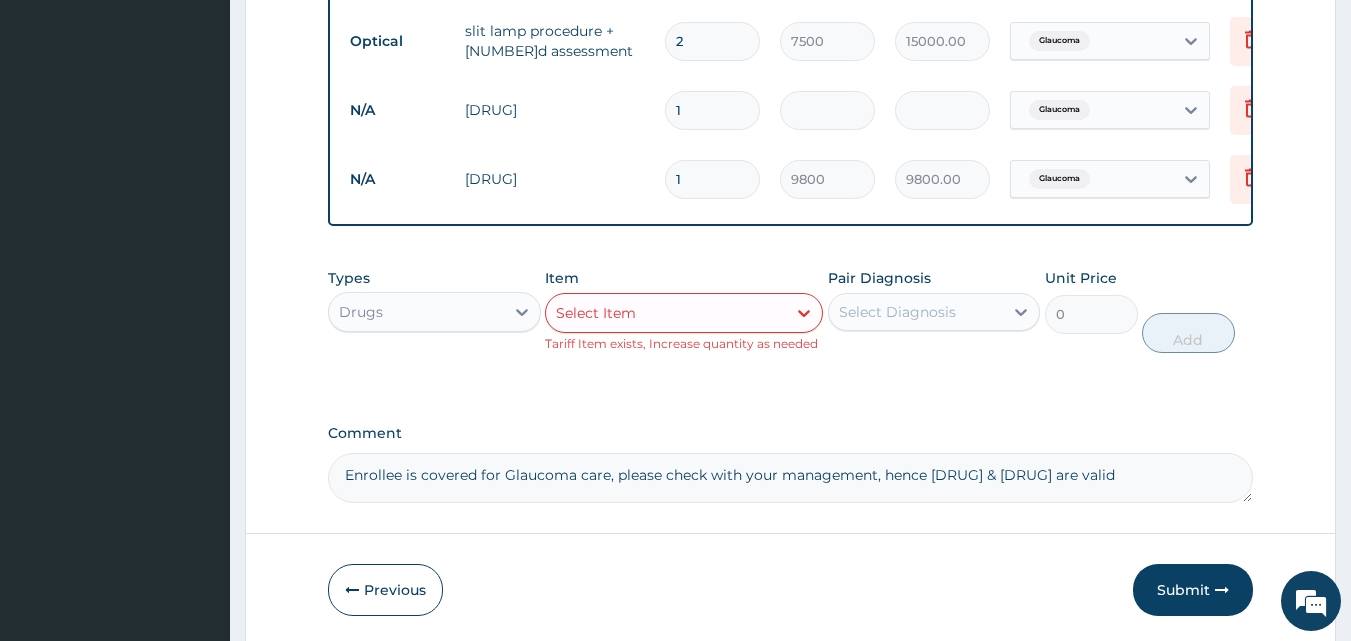 scroll, scrollTop: 1085, scrollLeft: 0, axis: vertical 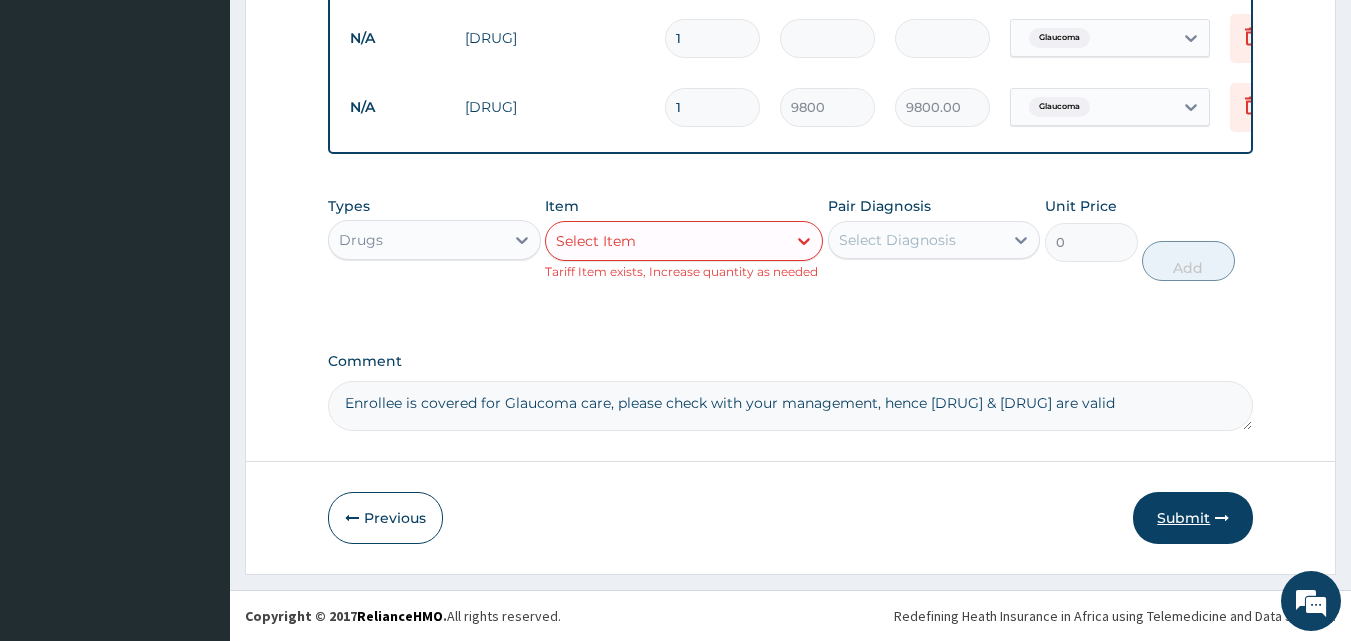 type on "Enrollee is covered for Glaucoma care, please check with your management, hence [DRUG] & [DRUG] are valid" 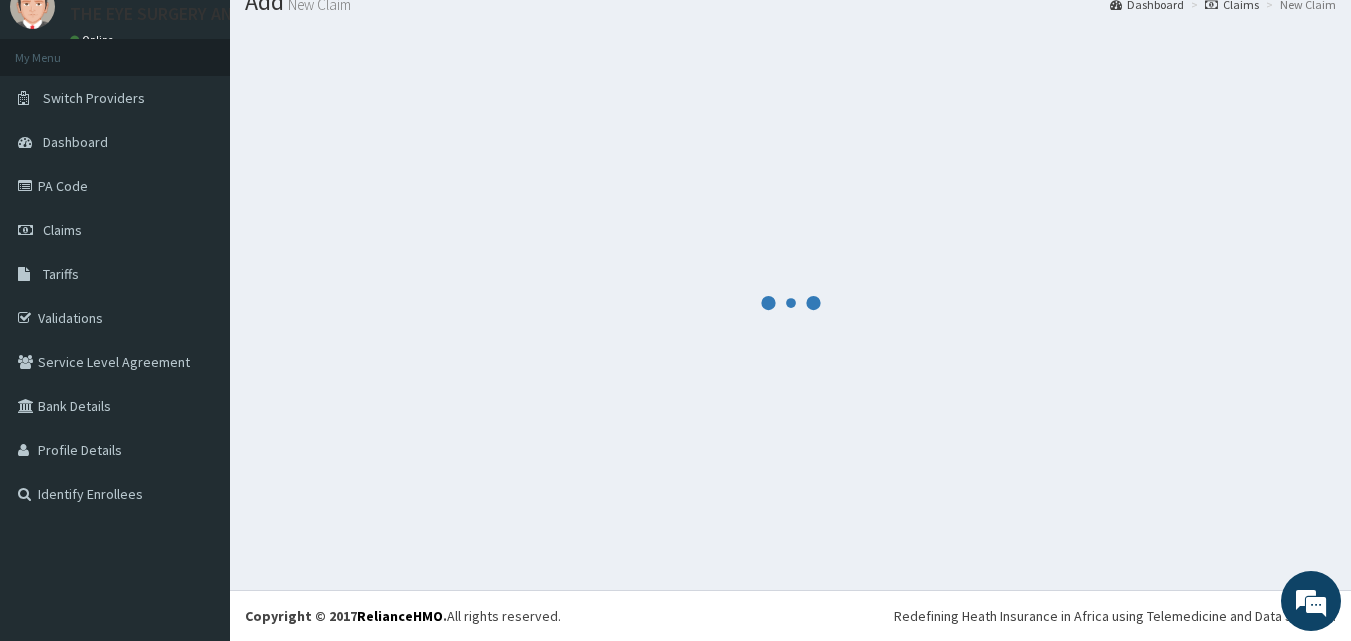 scroll, scrollTop: 1066, scrollLeft: 0, axis: vertical 